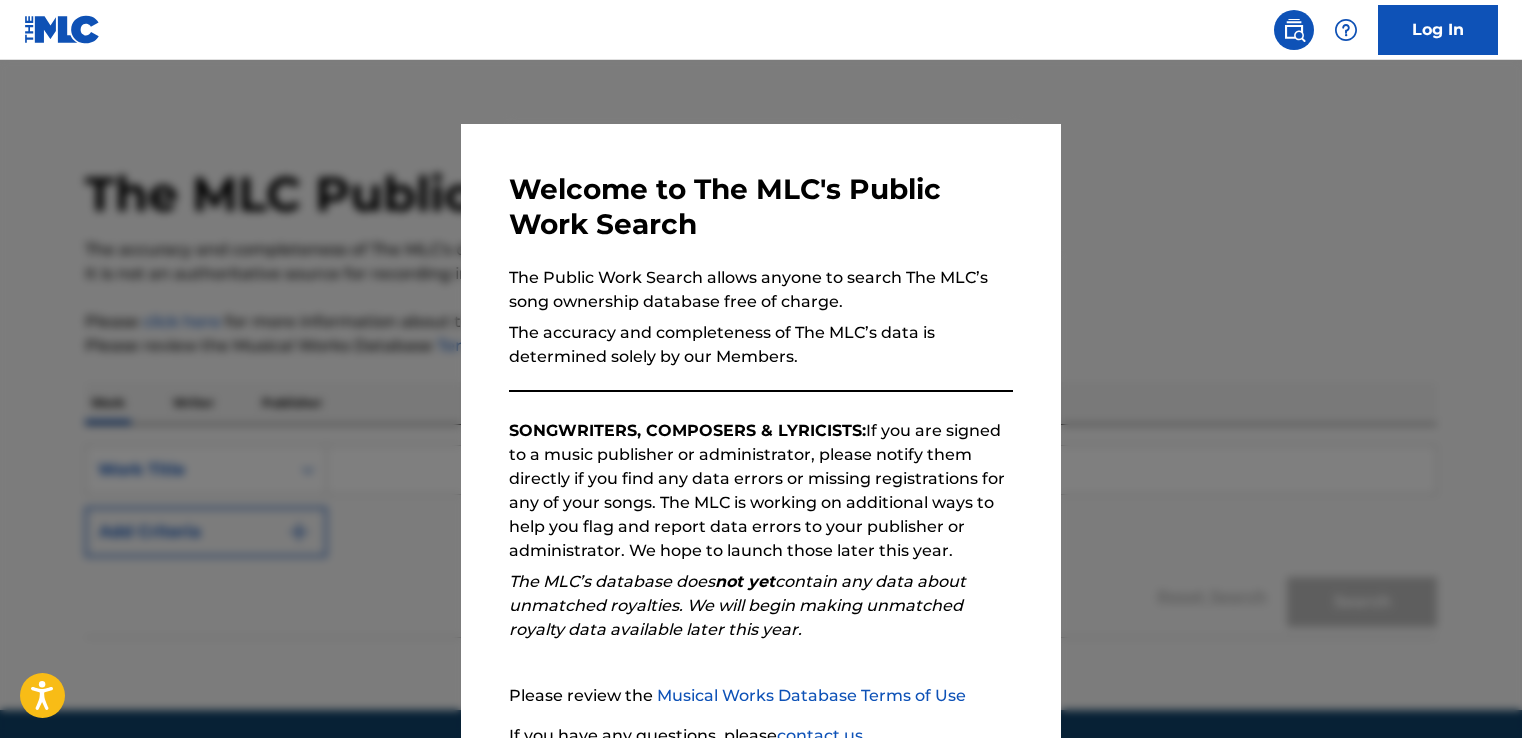 scroll, scrollTop: 0, scrollLeft: 0, axis: both 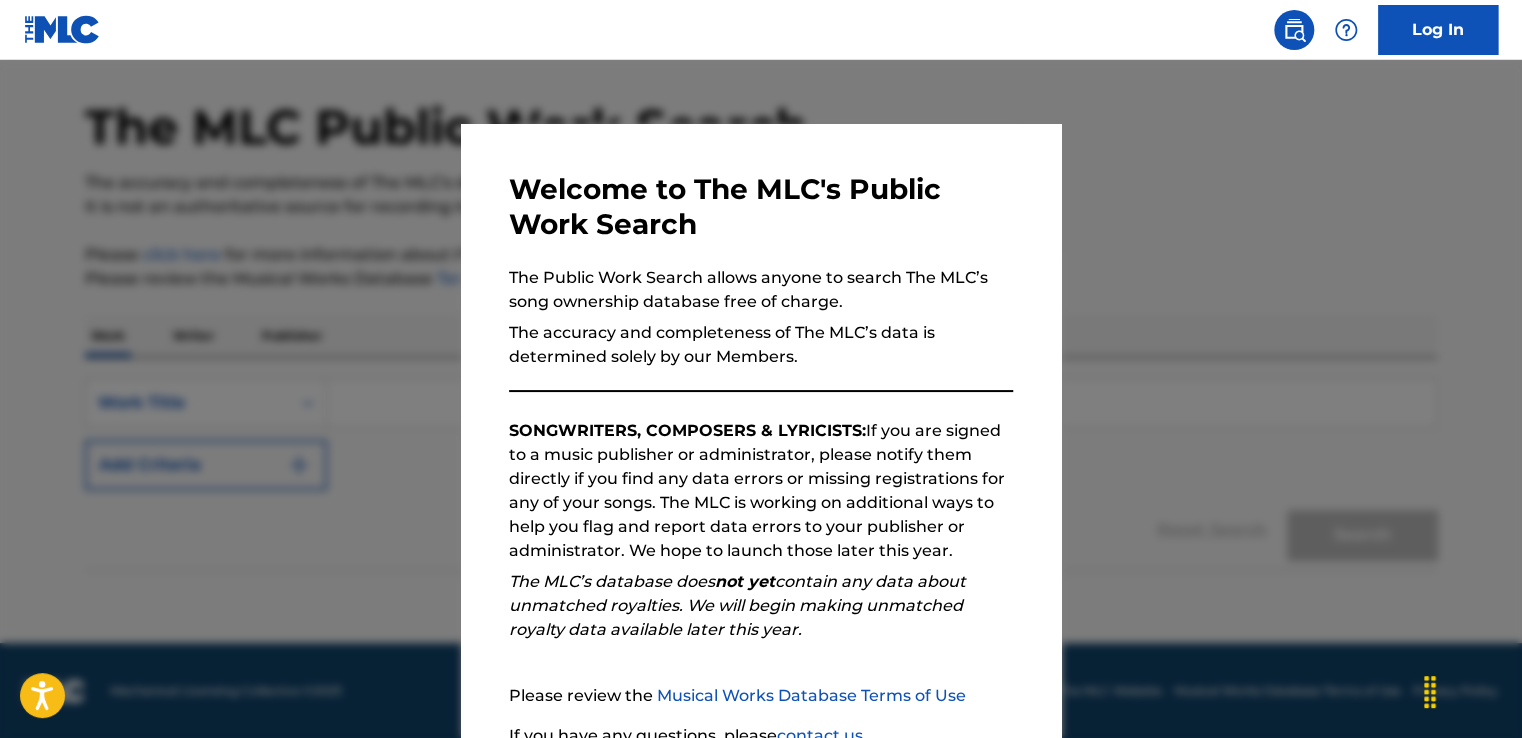 click on "Welcome to The MLC's Public Work Search The Public Work Search allows anyone to search The MLC’s song ownership database free of charge. The accuracy and completeness of The MLC’s data is determined solely by our Members. SONGWRITERS, COMPOSERS & LYRICISTS:  If you are signed to a music publisher or administrator, please notify them directly if you find any data errors or missing registrations for any of your songs. The MLC is working on additional ways to help you flag and report data errors to your publisher or administrator. We hope to launch those later this year. The MLC’s database does  not yet  contain any data about unmatched royalties. We will begin making unmatched royalty data available later this year. Please review the   Musical Works Database Terms of Use If you have any questions, please  contact us . Subscribe to our monthly newsletter! This message will reappear one week after it is closed. Continue" at bounding box center [761, 519] 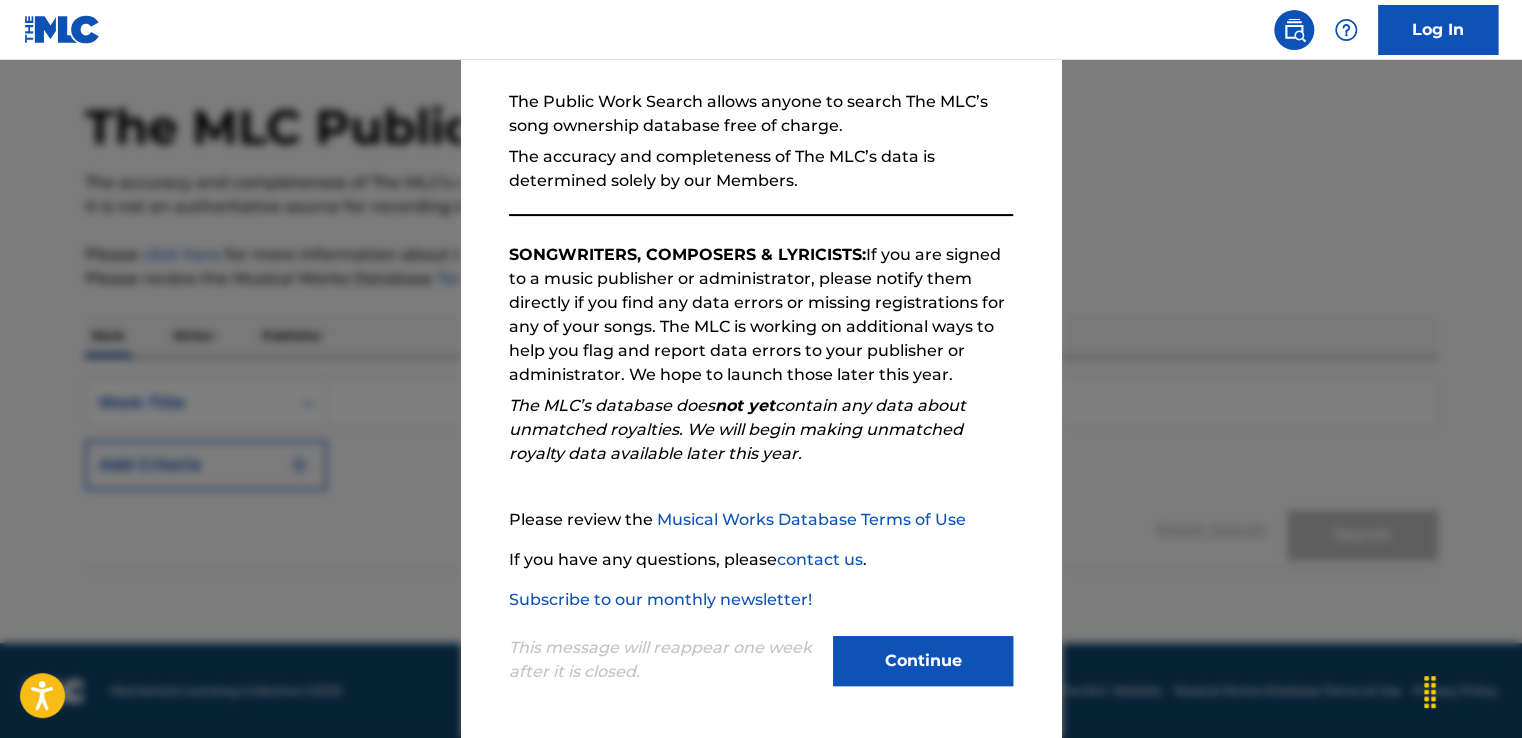 scroll, scrollTop: 176, scrollLeft: 0, axis: vertical 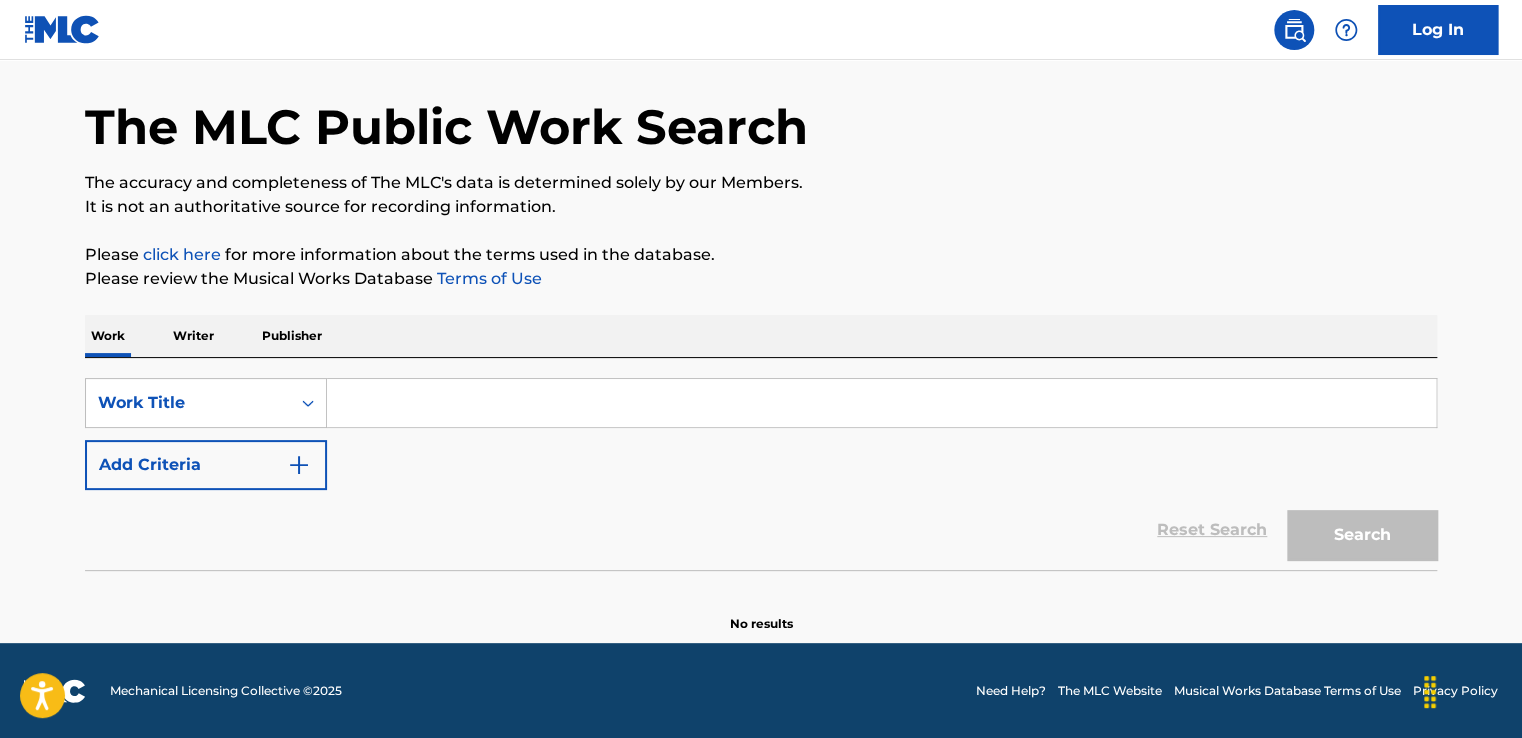 click at bounding box center (881, 403) 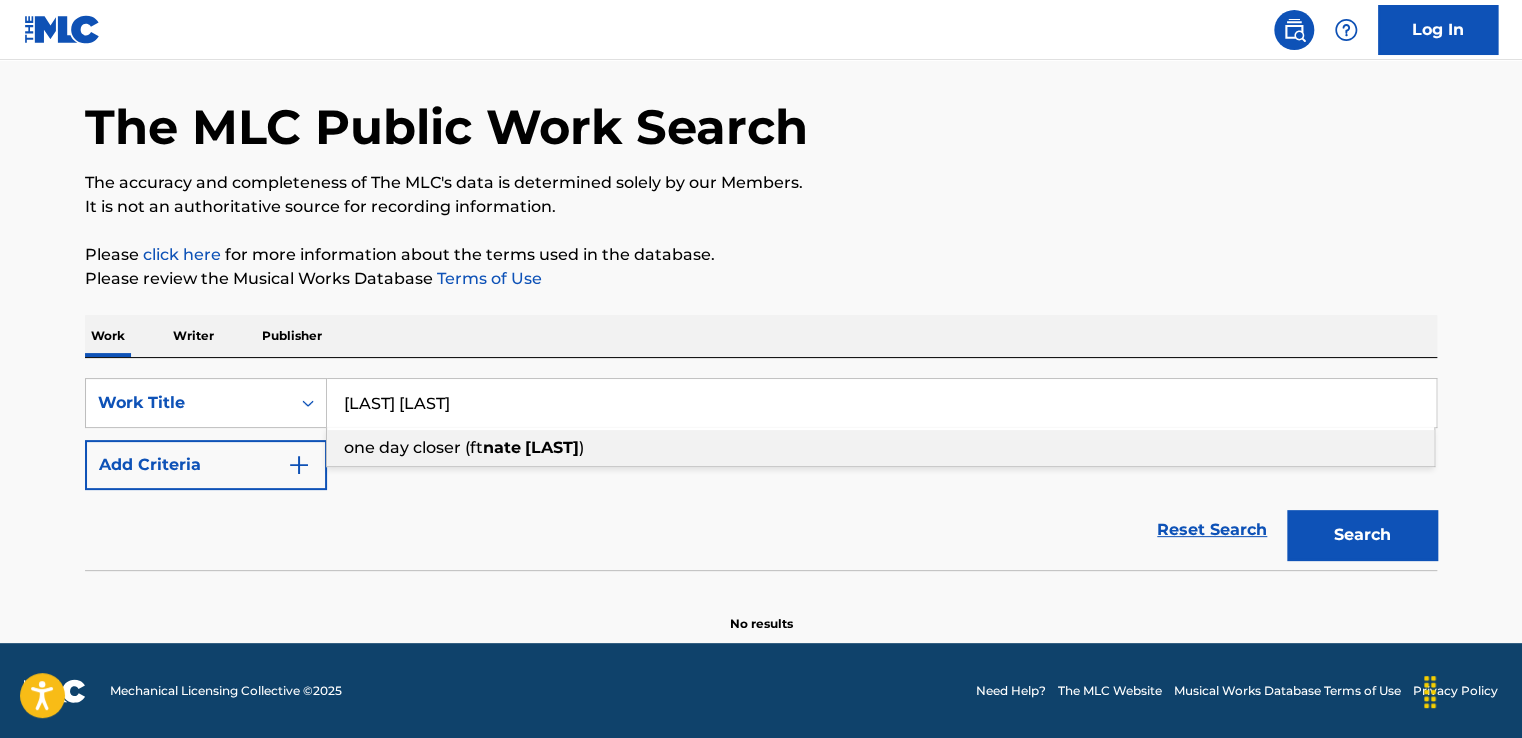 type on "[LAST] [LAST]" 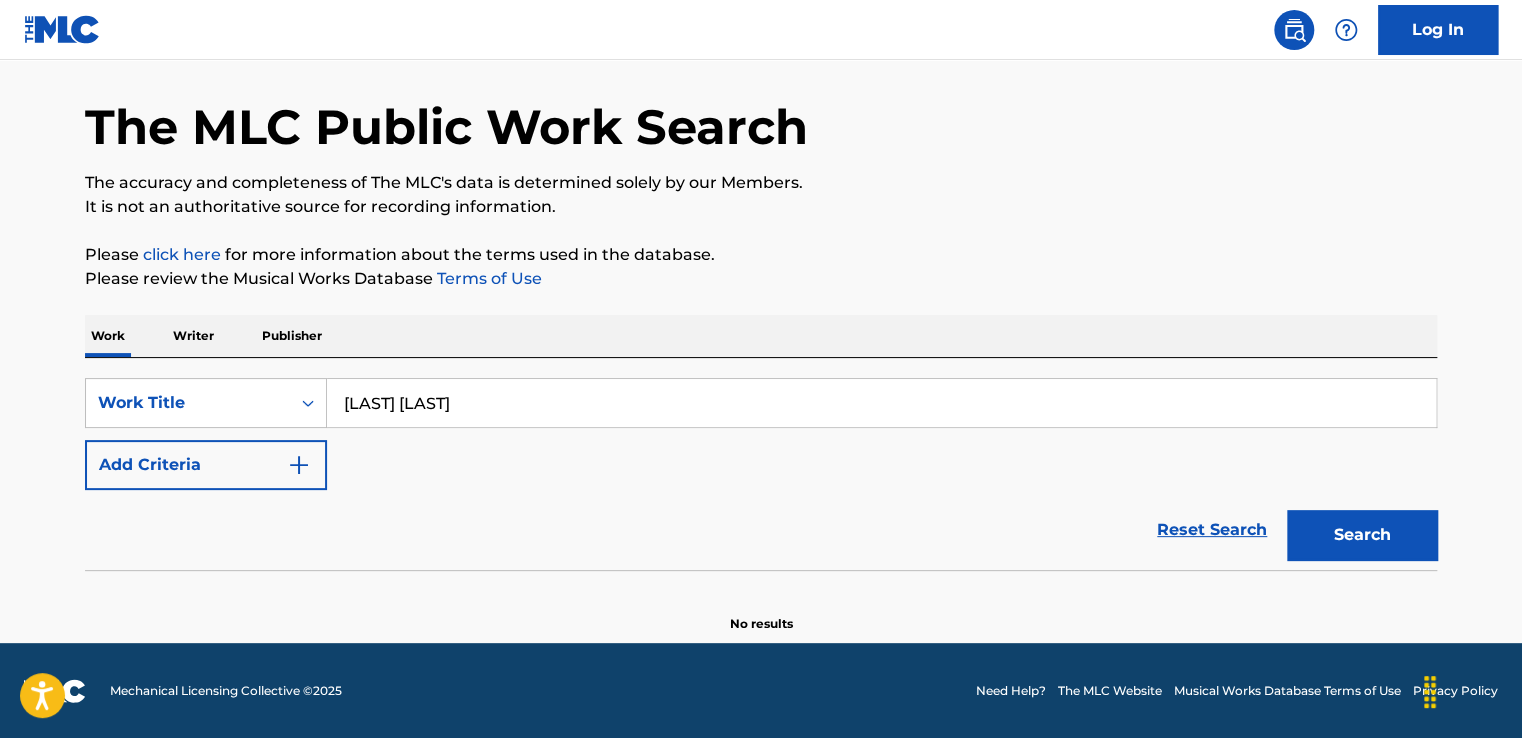 click on "The accuracy and completeness of The MLC's data is determined solely by our Members." at bounding box center (761, 183) 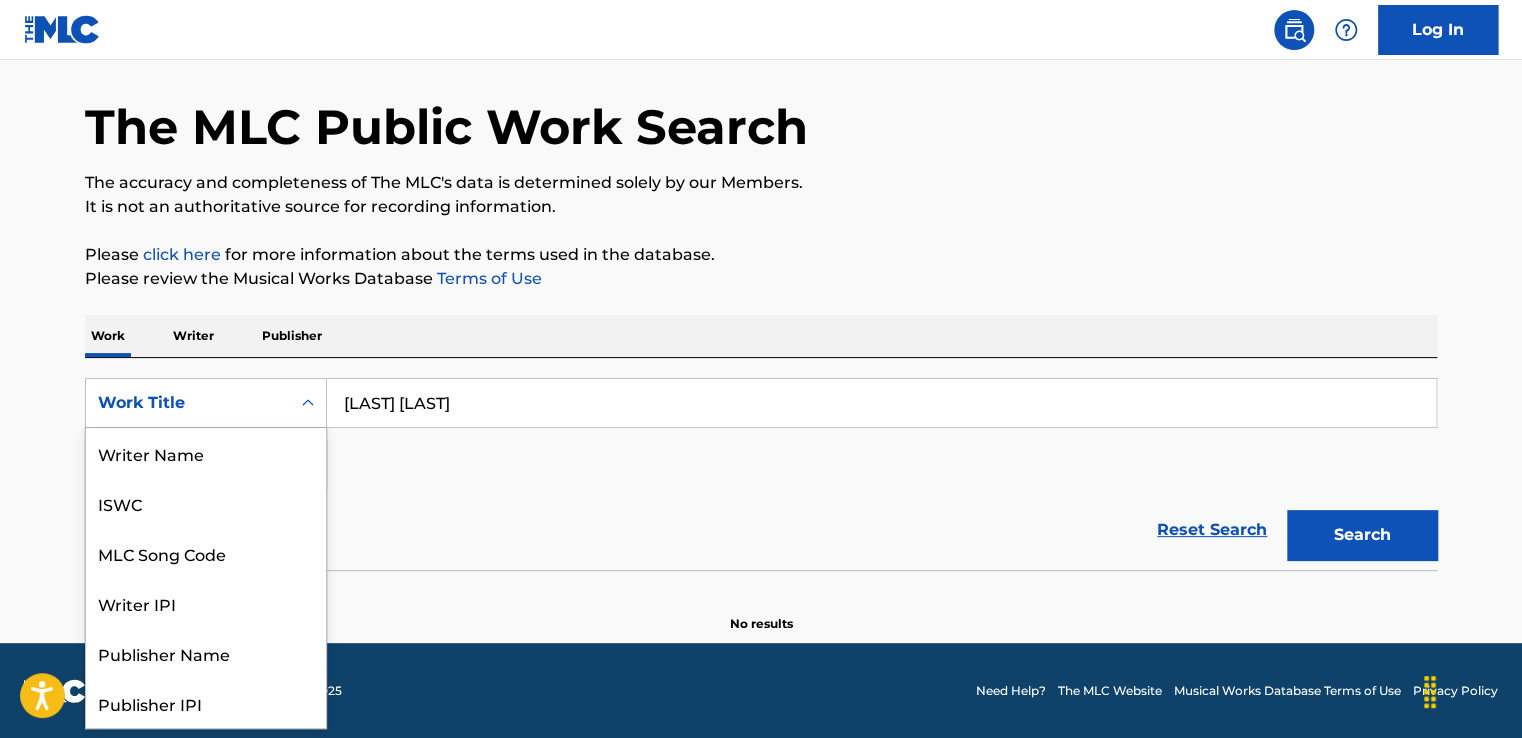 click on "Work Title" at bounding box center (188, 403) 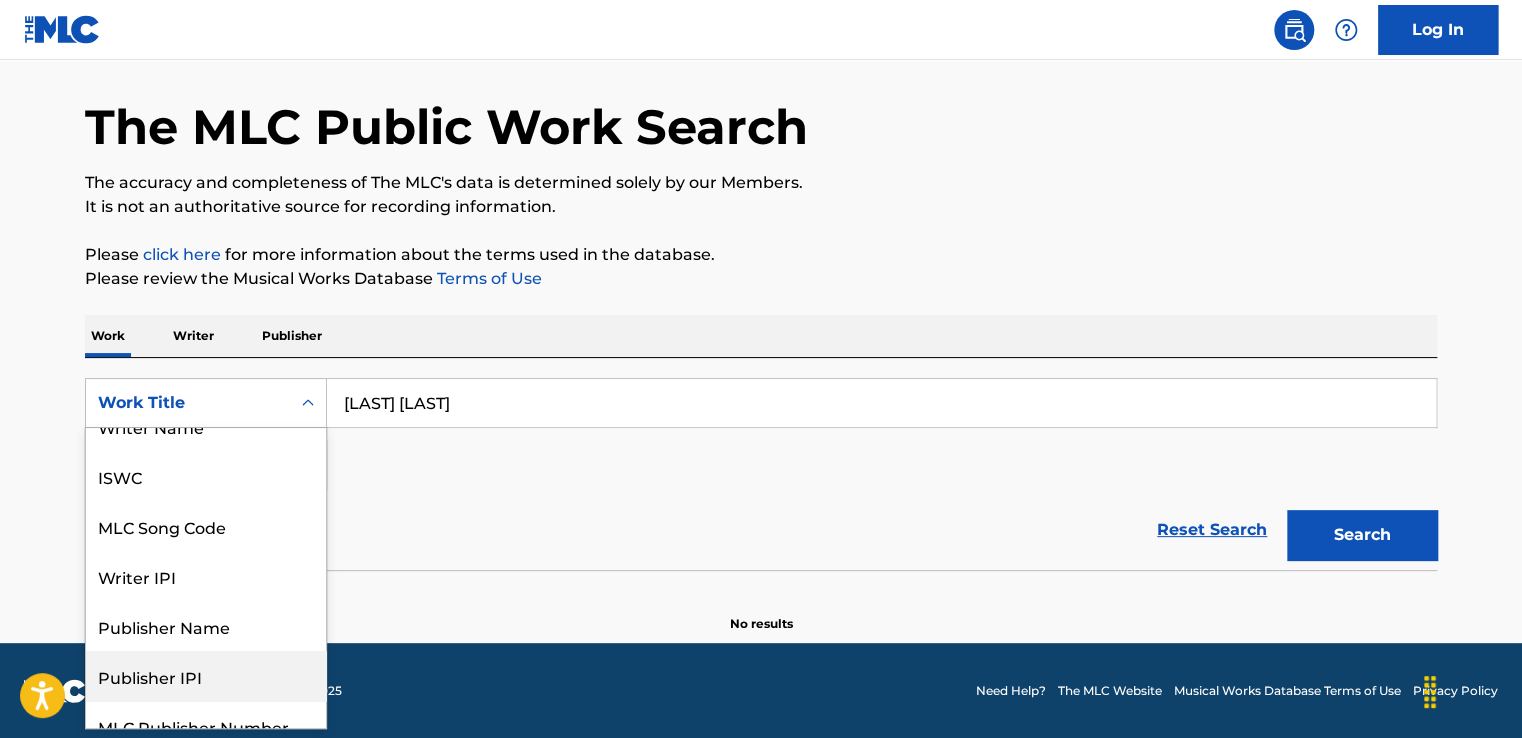 scroll, scrollTop: 0, scrollLeft: 0, axis: both 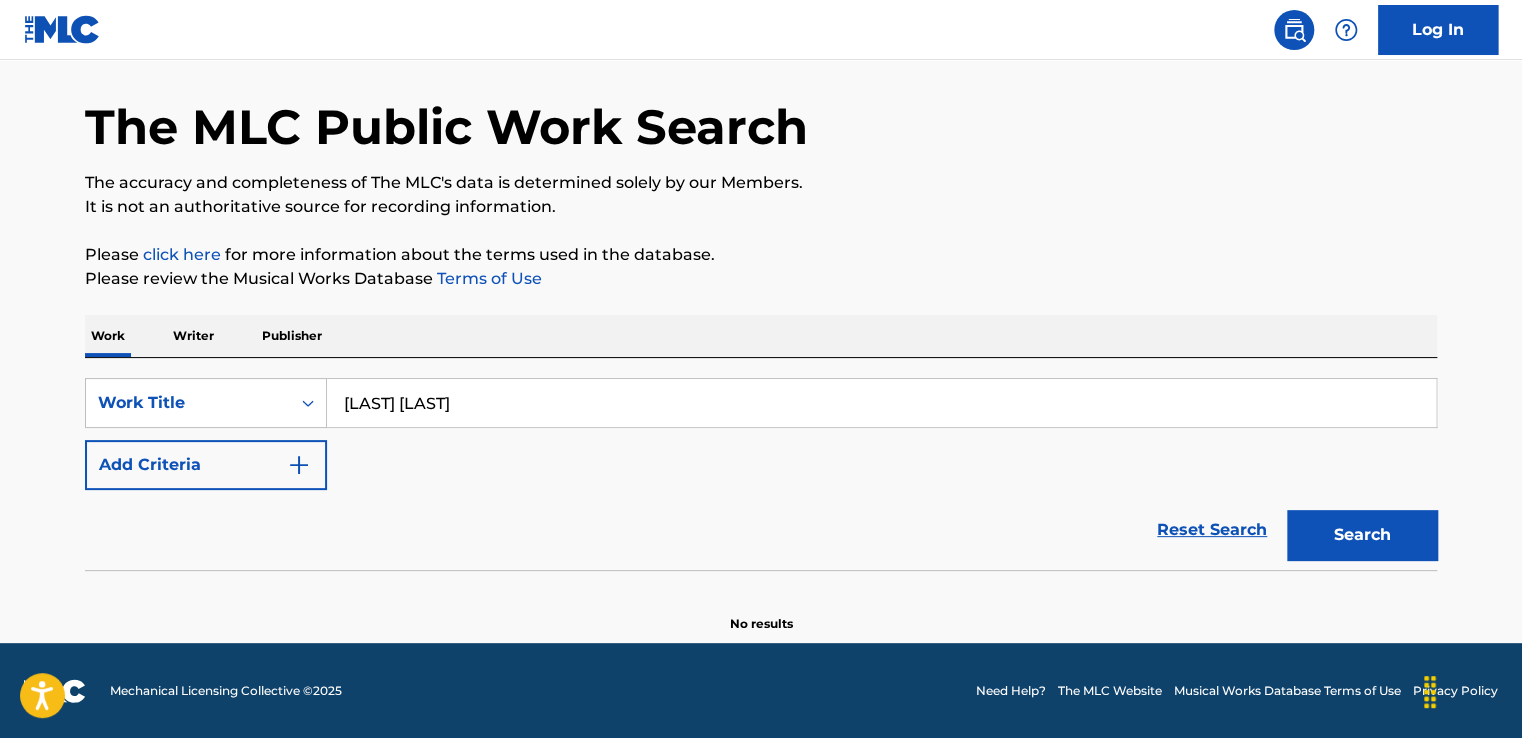 click on "Publisher" at bounding box center [292, 336] 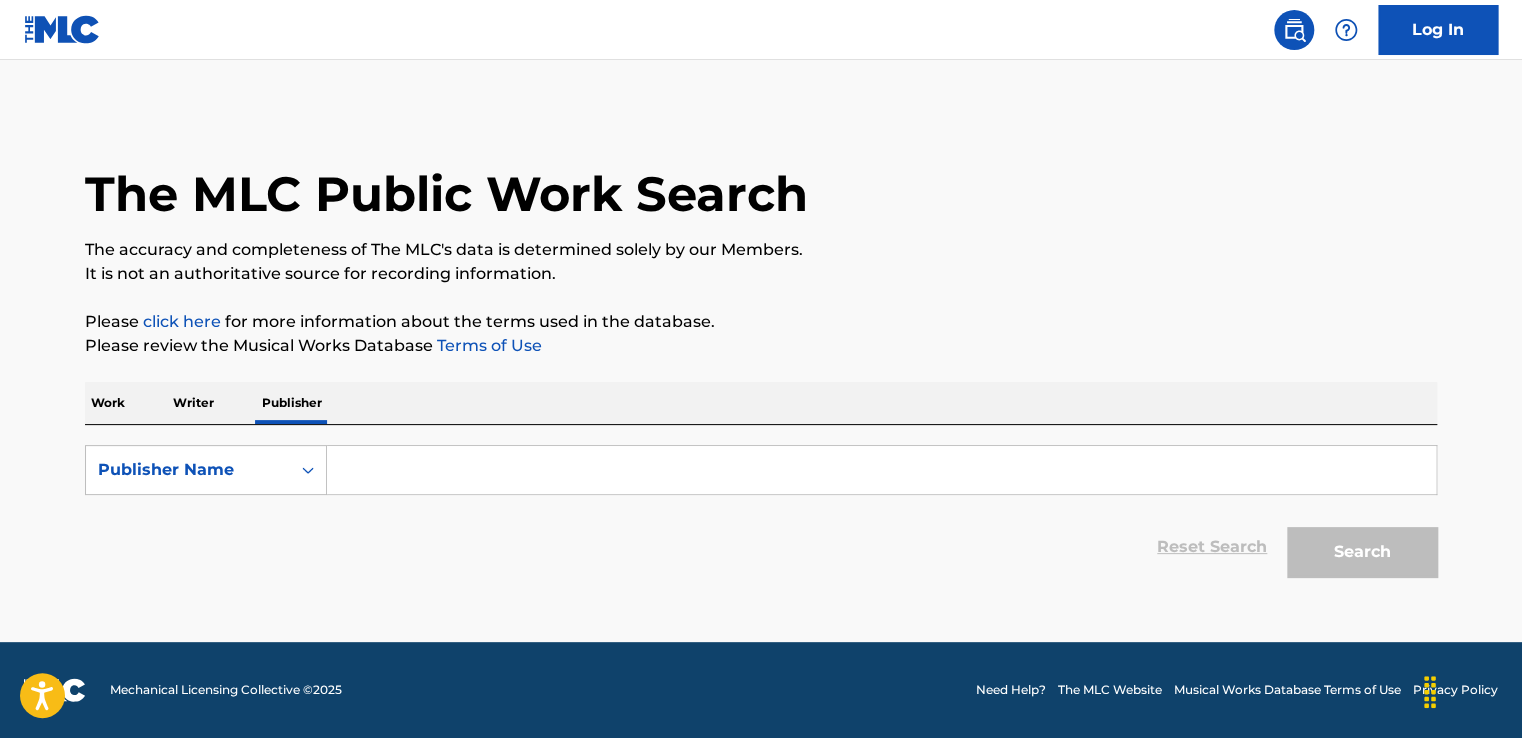 click on "Writer" at bounding box center [193, 403] 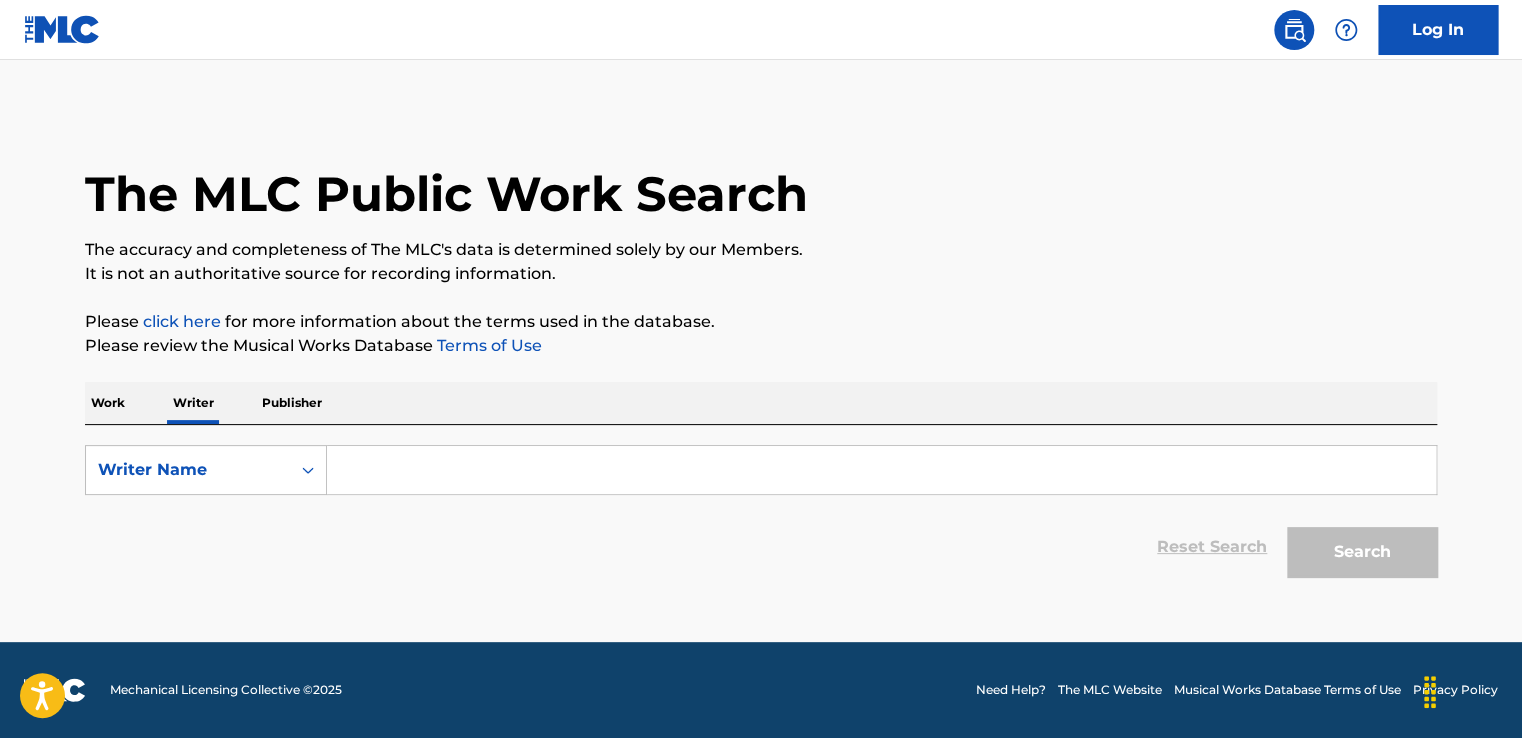 click on "Work" at bounding box center (108, 403) 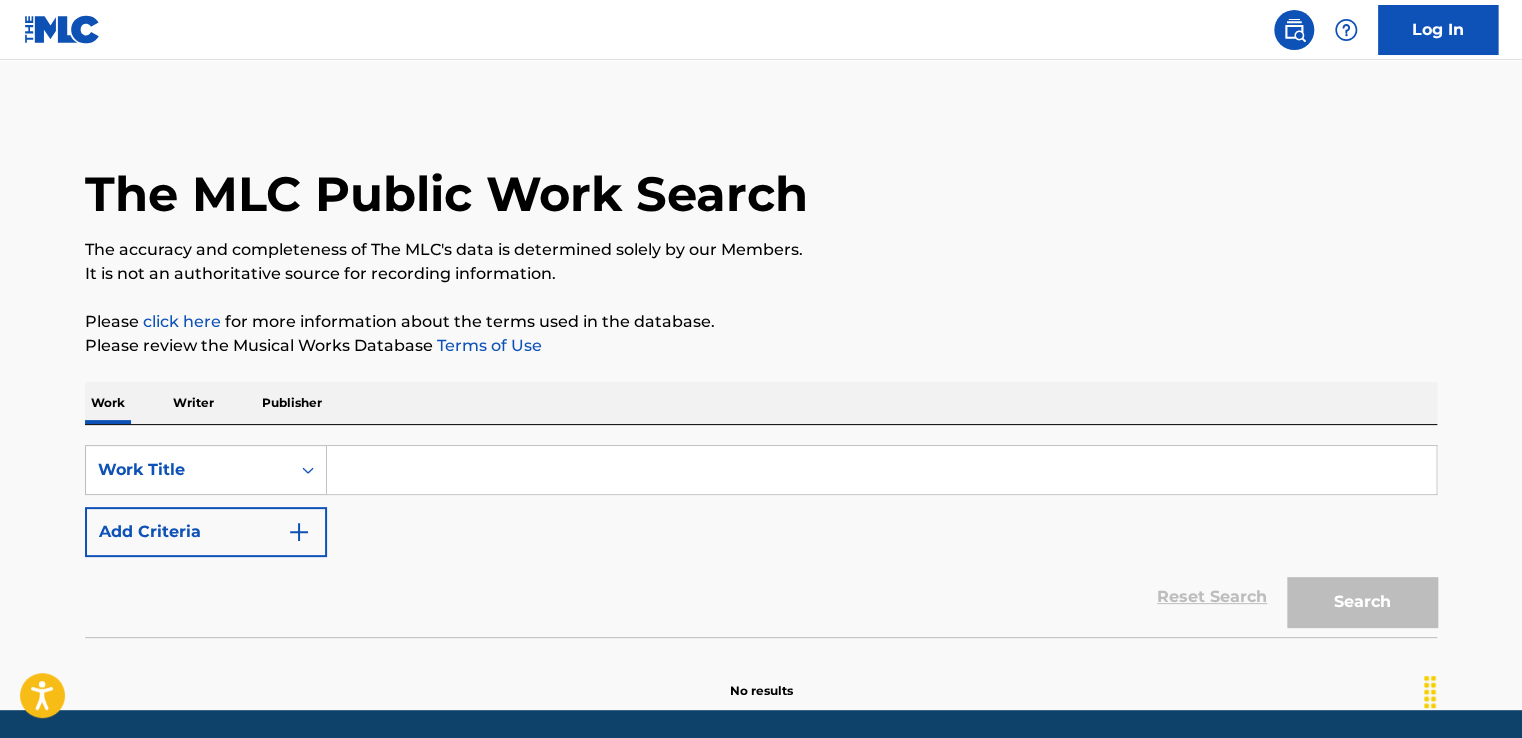 click on "Writer" at bounding box center (193, 403) 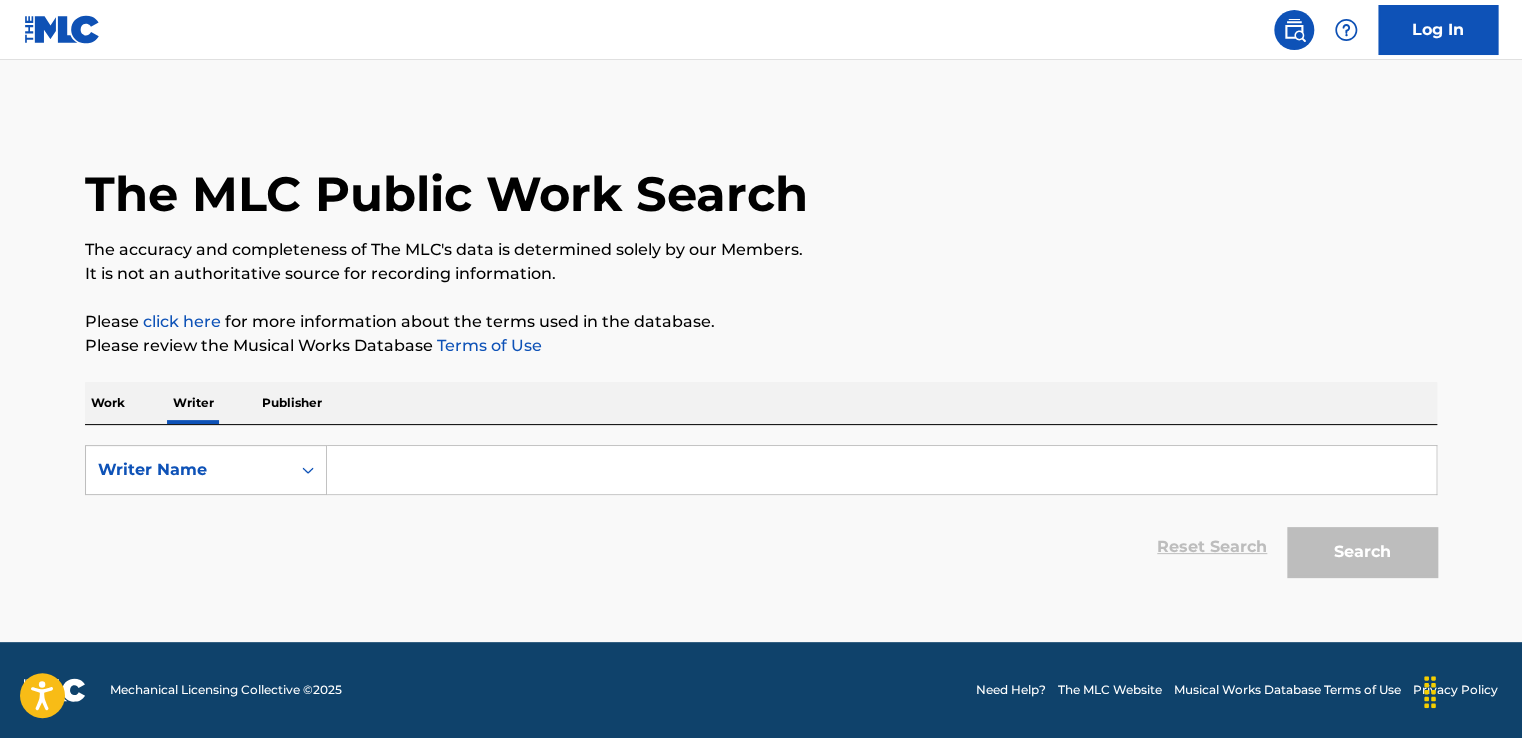 click at bounding box center (881, 470) 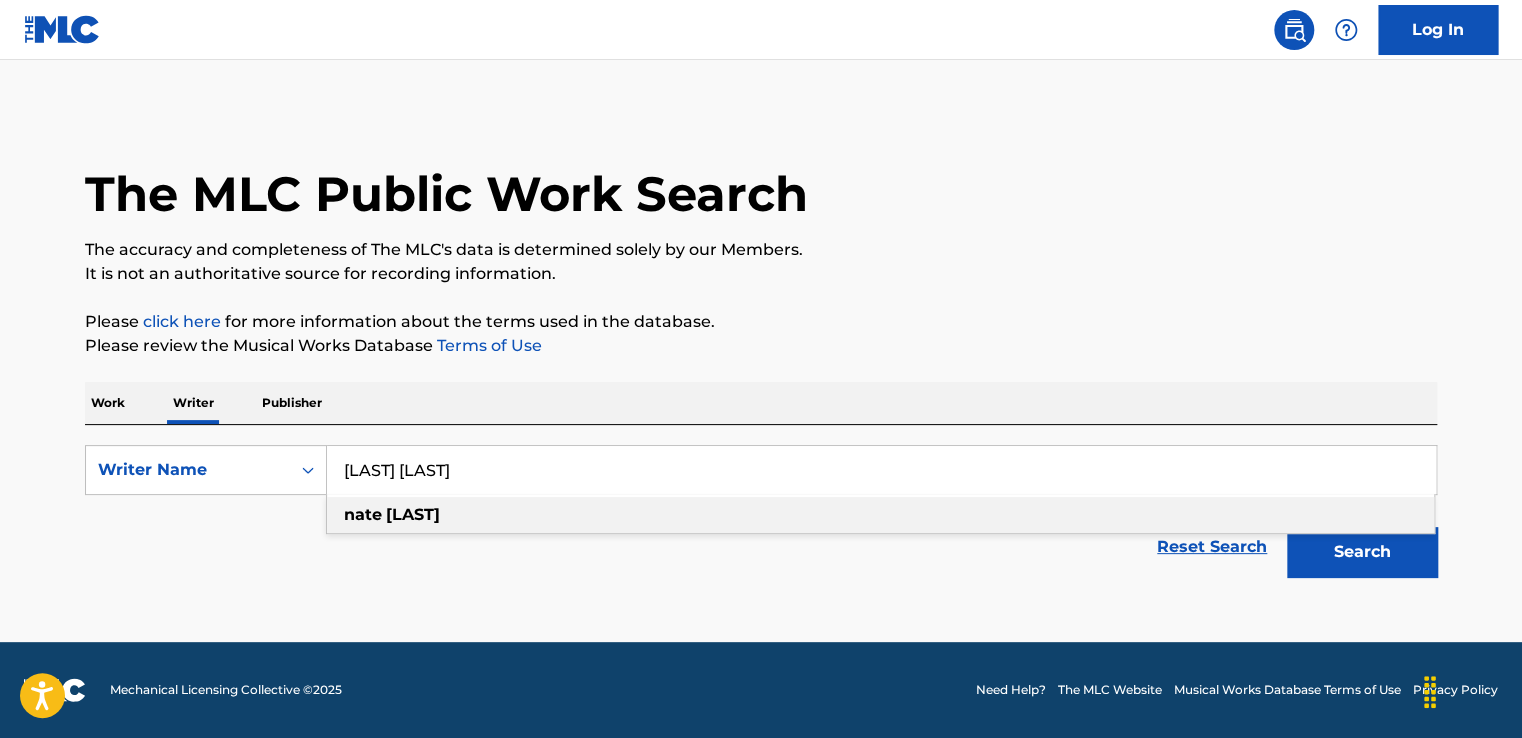 type on "[LAST] [LAST]" 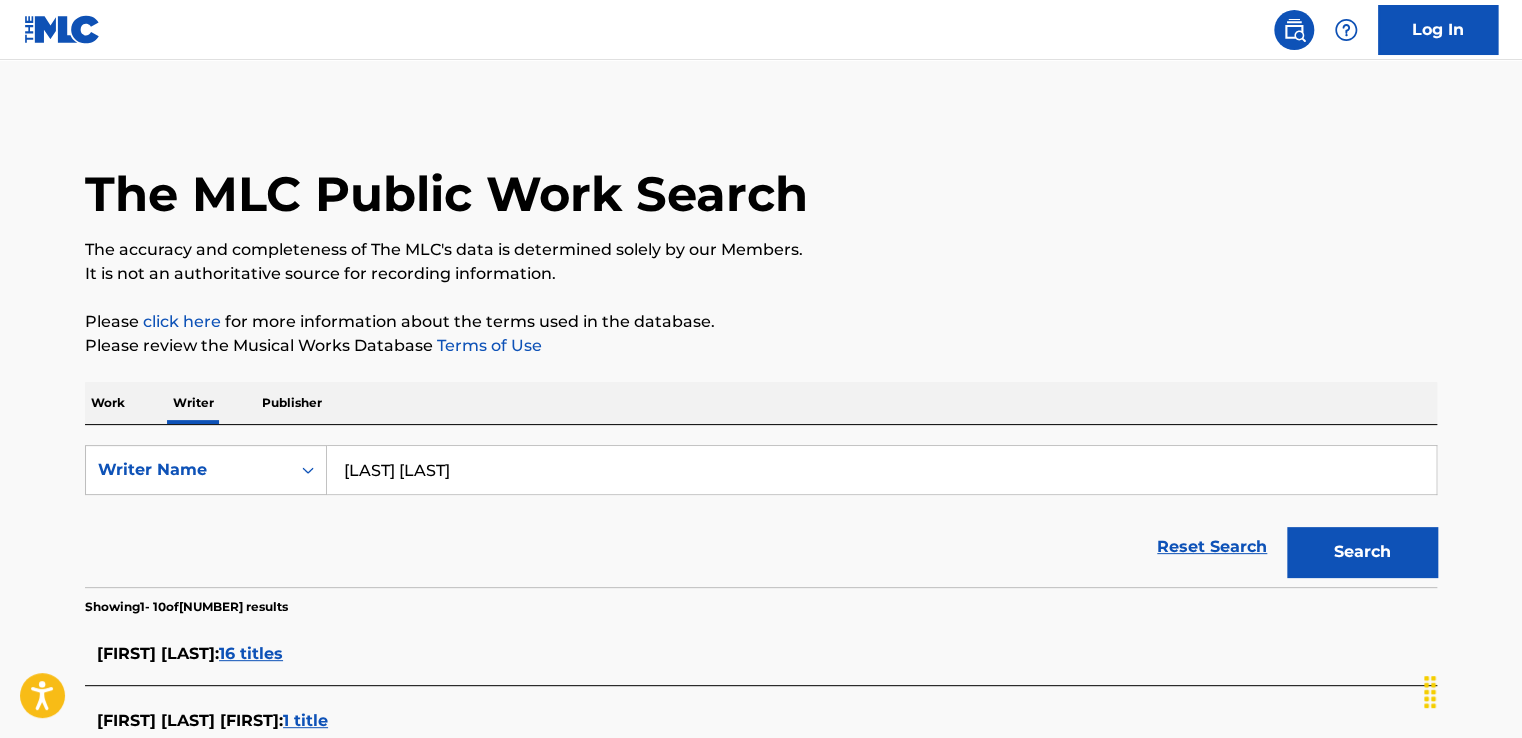 click on "The MLC Public Work Search" at bounding box center [761, 183] 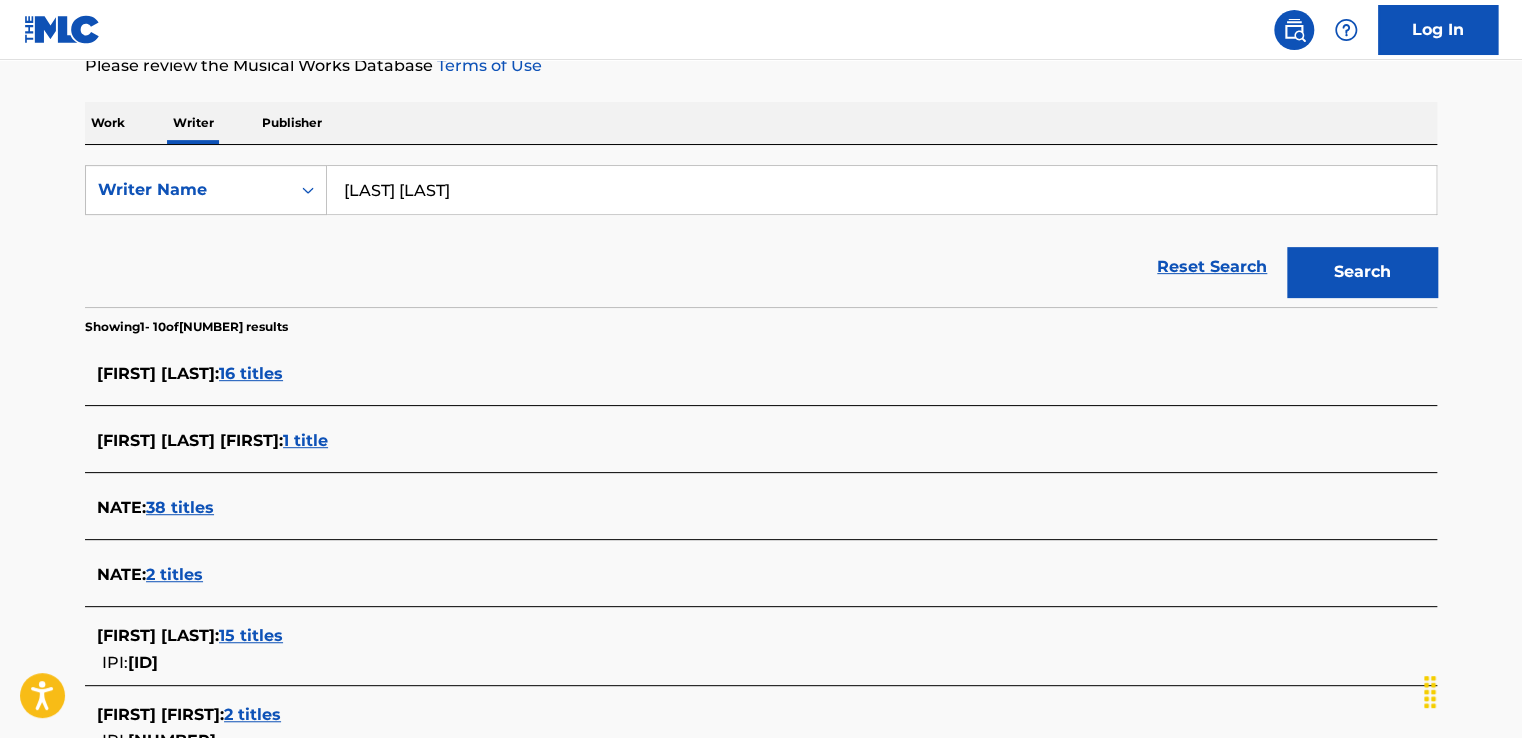 scroll, scrollTop: 320, scrollLeft: 0, axis: vertical 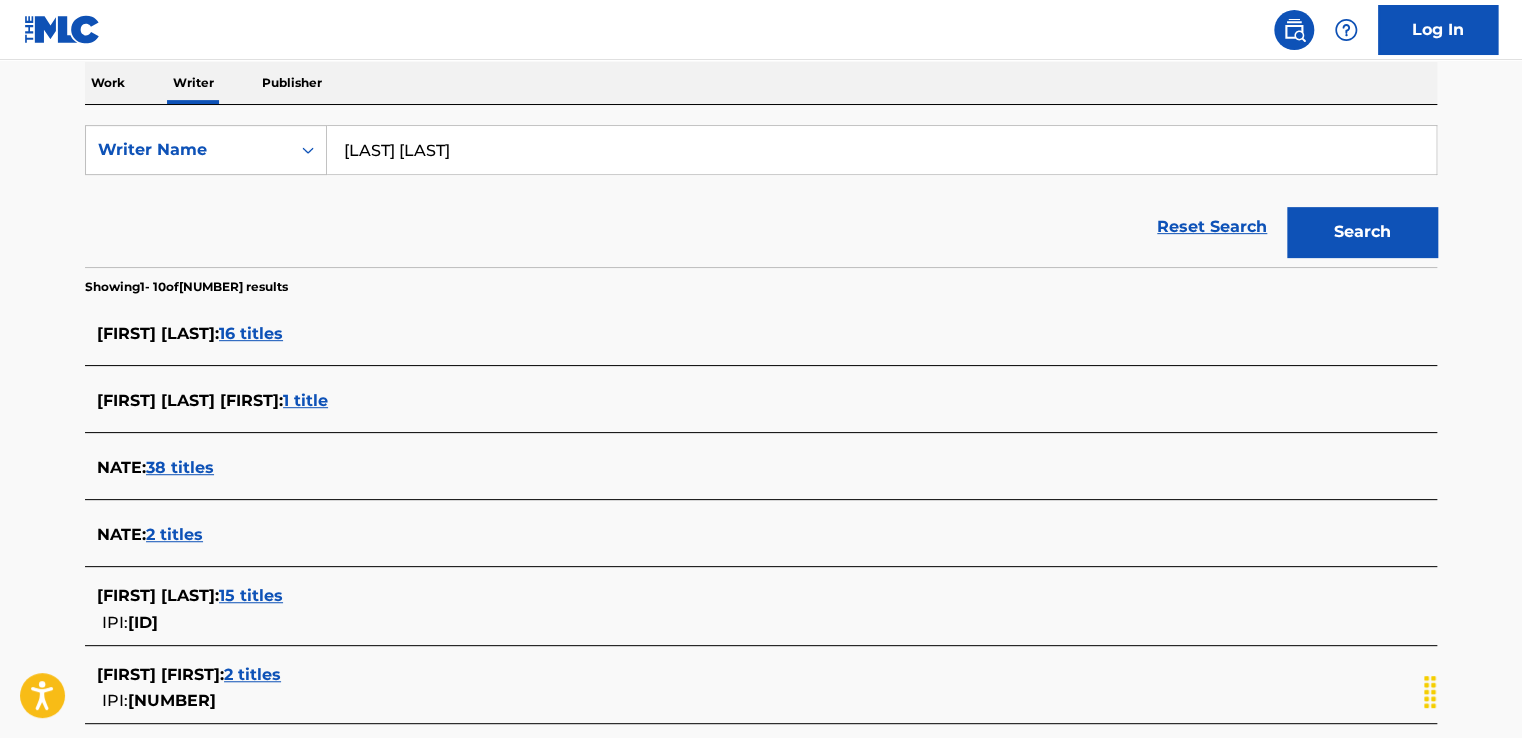 click on "16 titles" at bounding box center (251, 333) 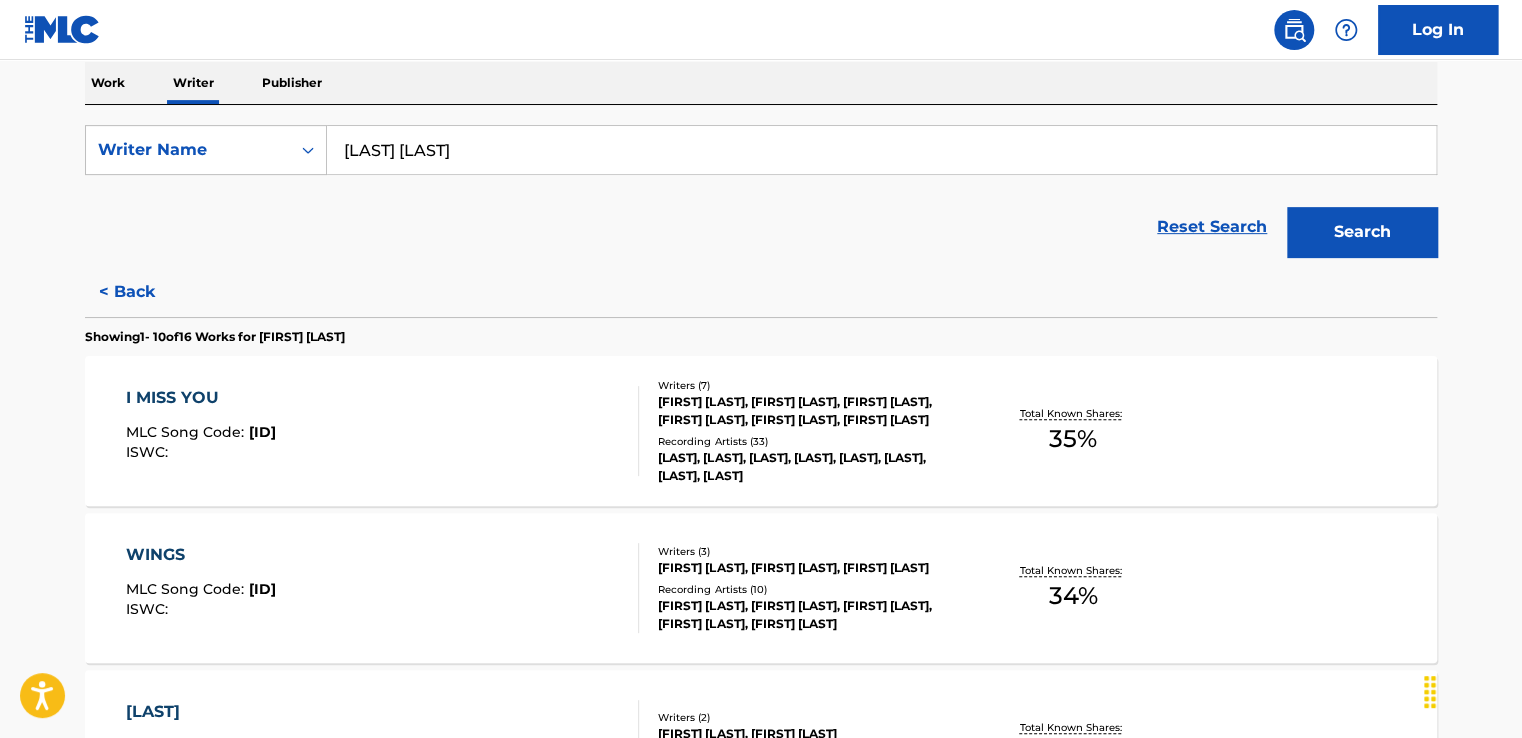 click on "Reset Search Search" at bounding box center (761, 227) 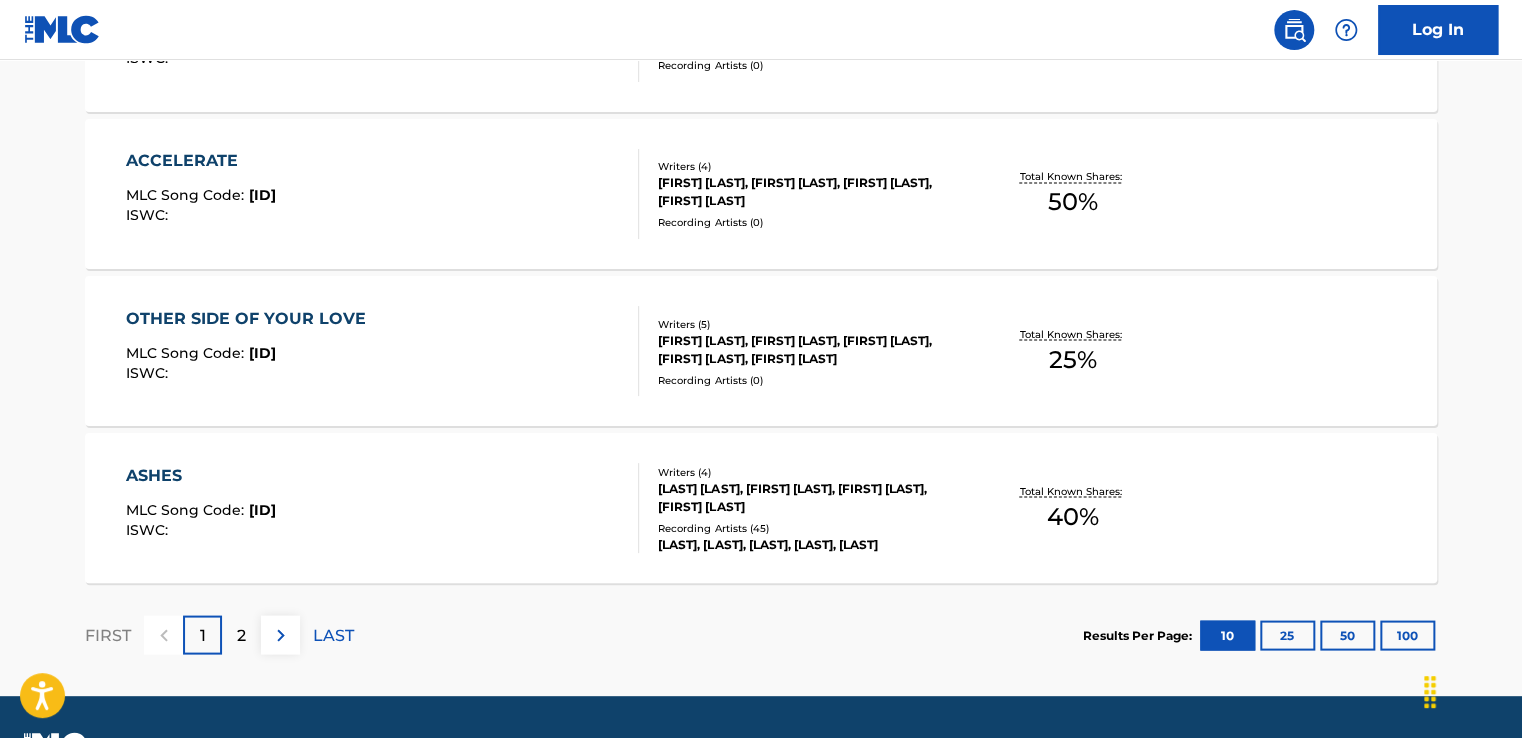 scroll, scrollTop: 1680, scrollLeft: 0, axis: vertical 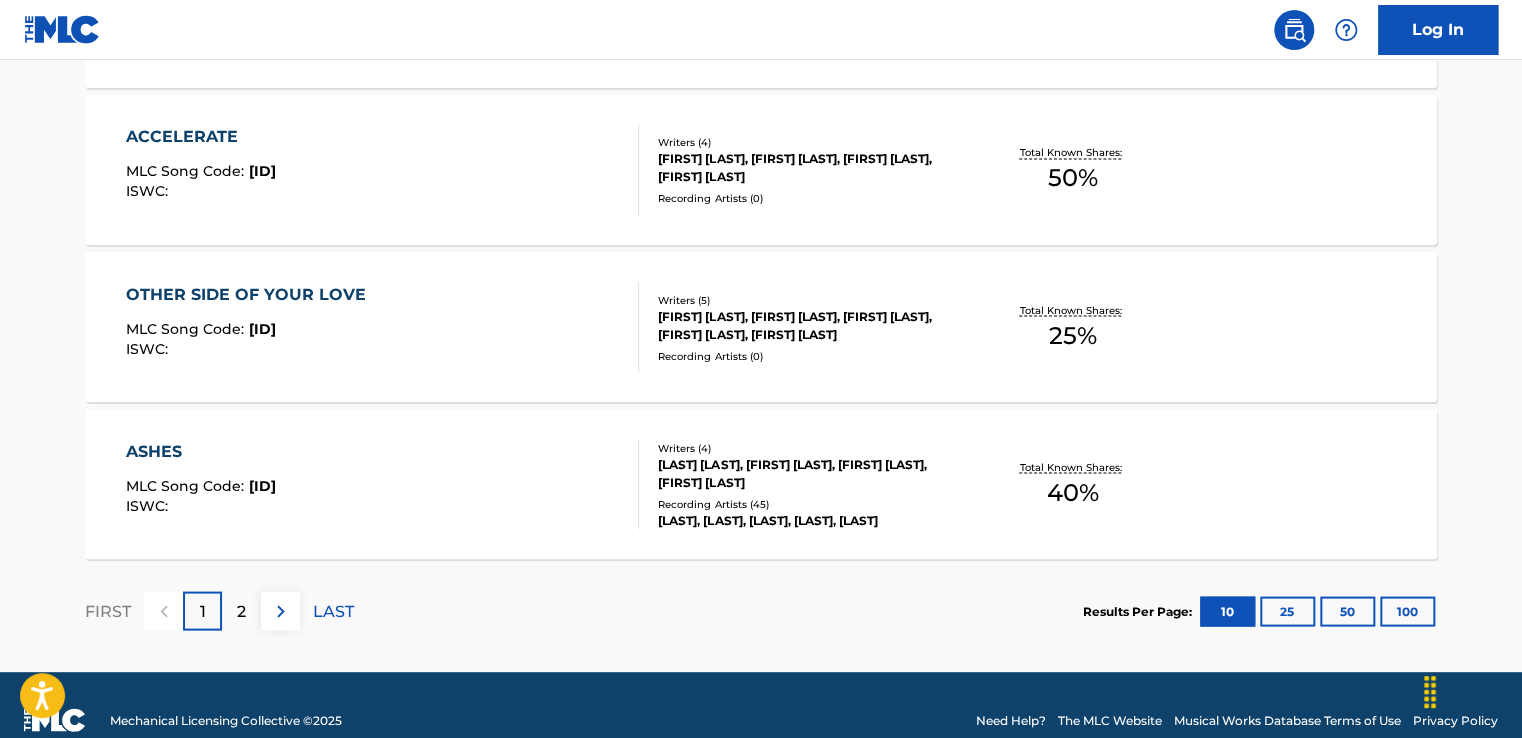 click on "2" at bounding box center [241, 610] 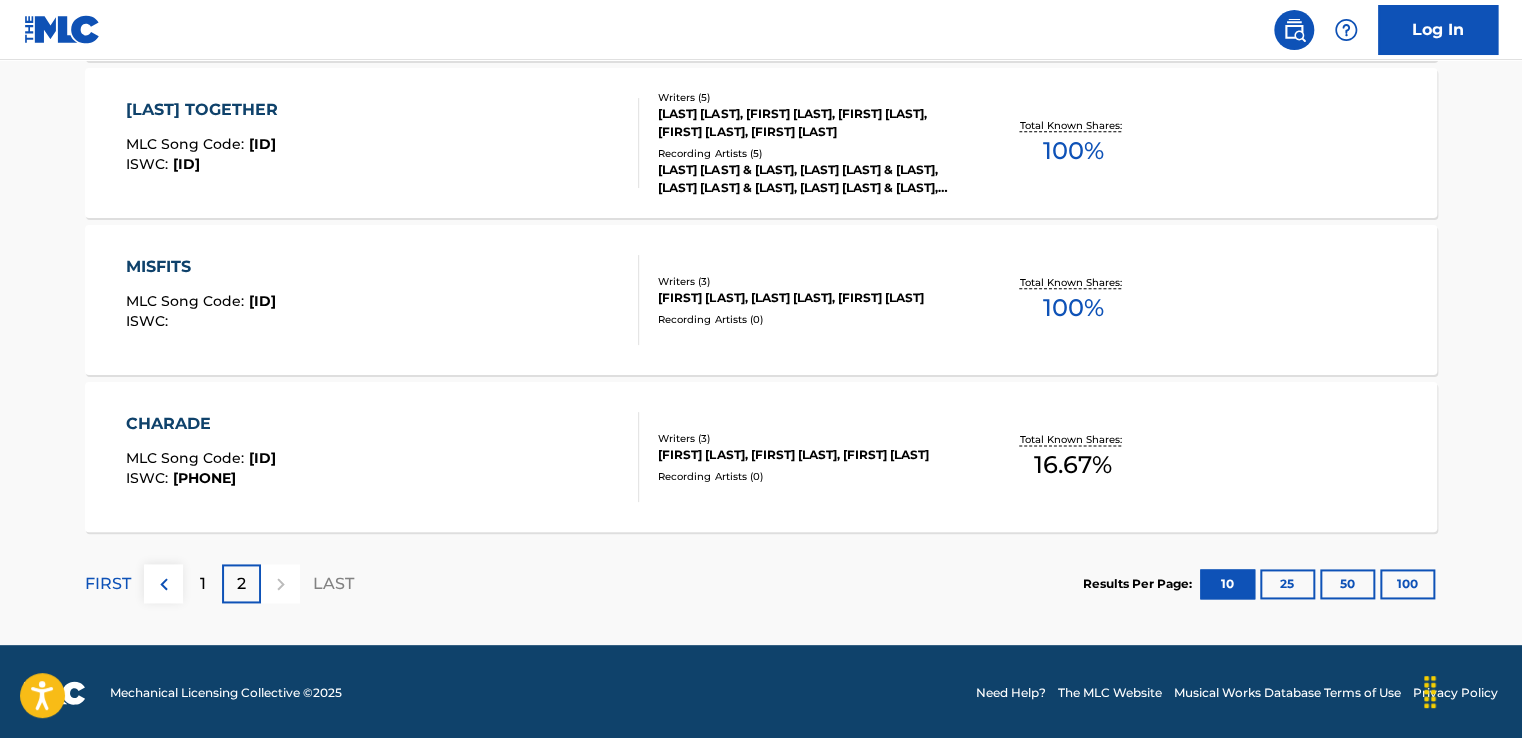 scroll, scrollTop: 1081, scrollLeft: 0, axis: vertical 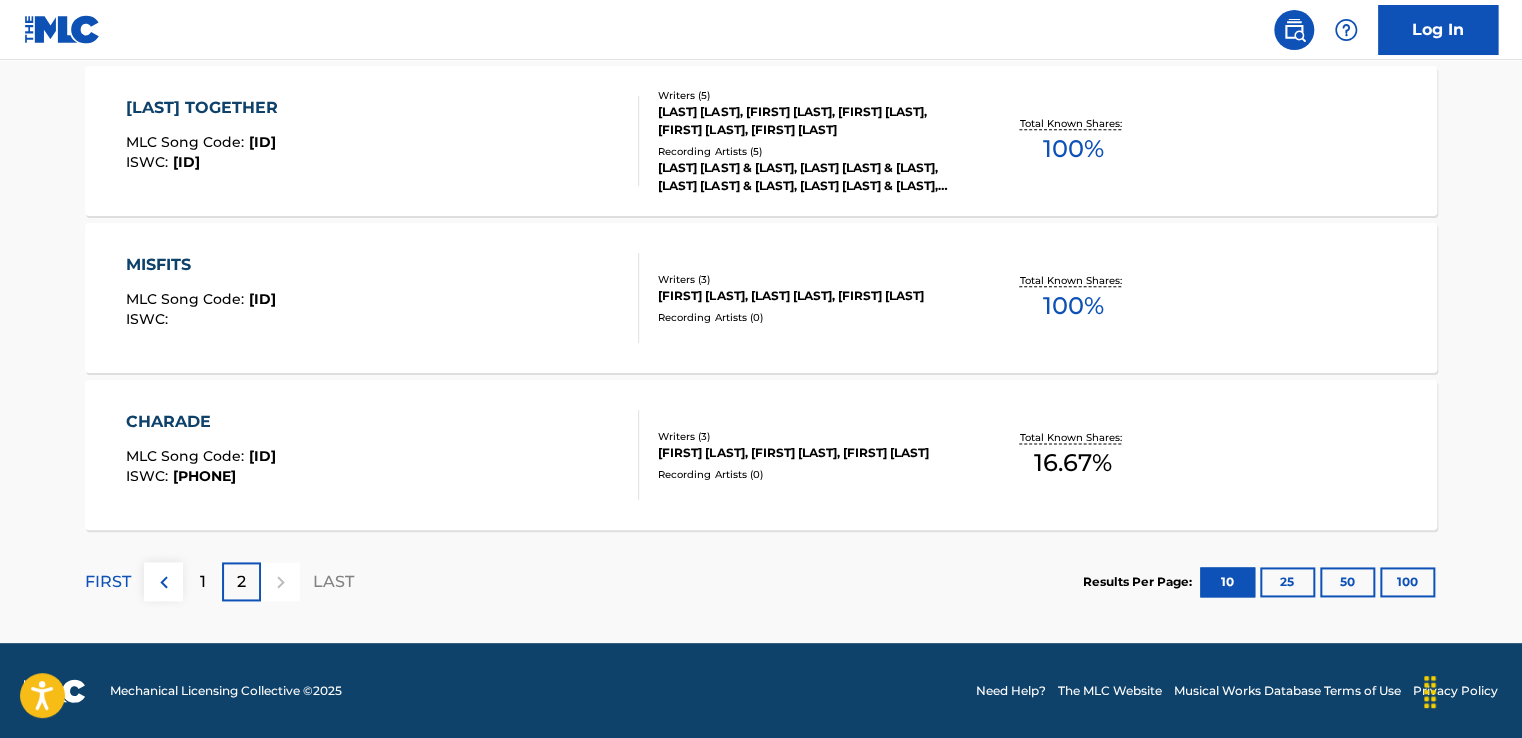 click at bounding box center [163, 581] 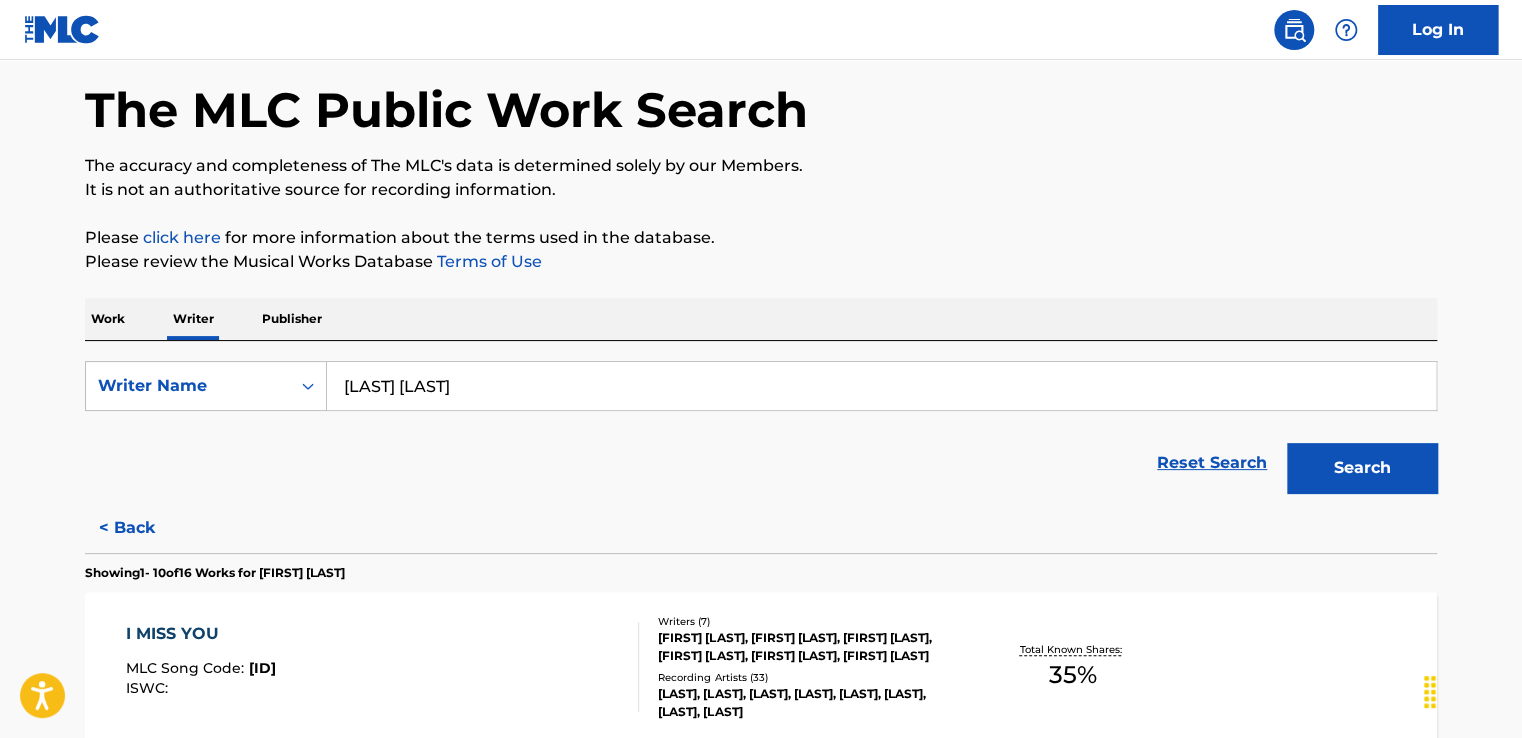 scroll, scrollTop: 81, scrollLeft: 0, axis: vertical 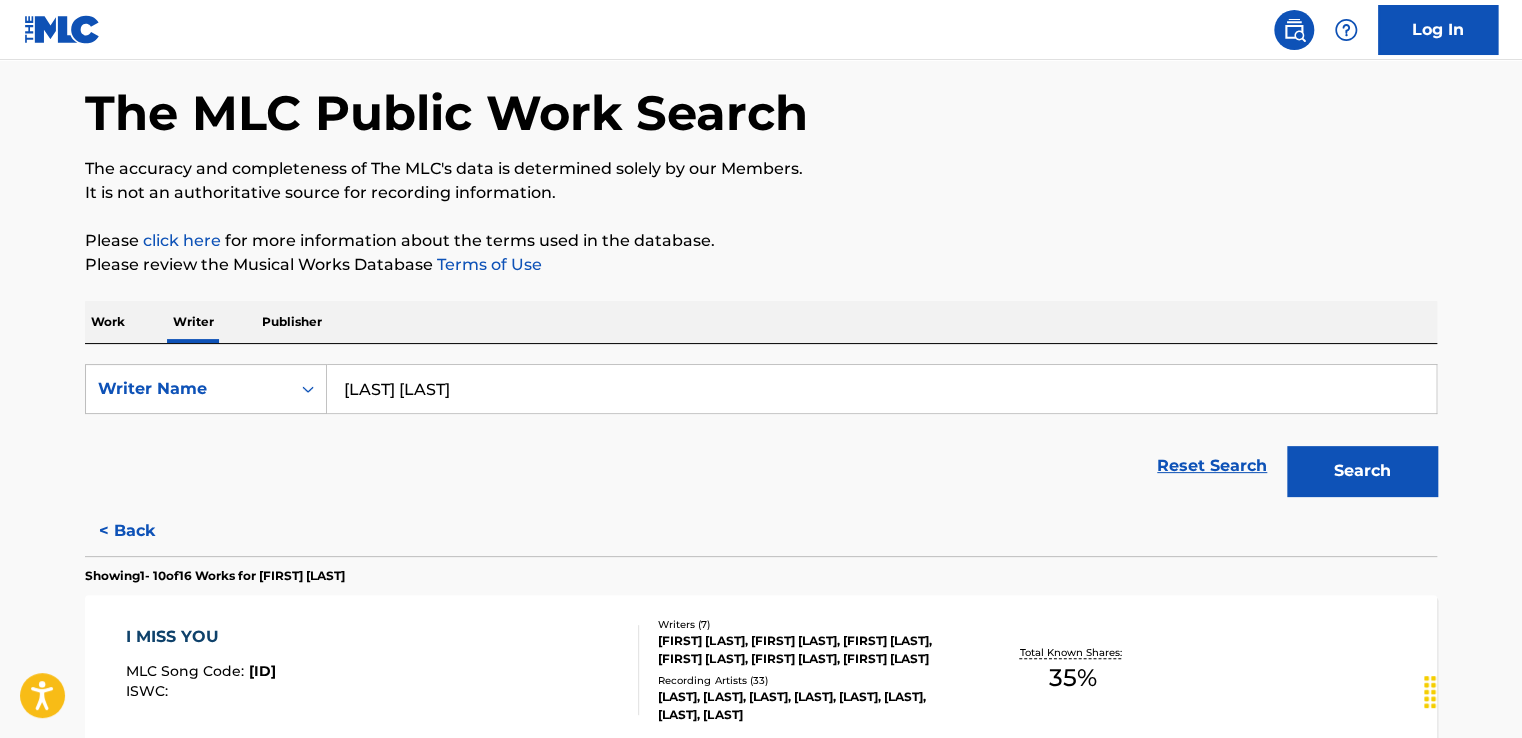 click on "Work" at bounding box center (108, 322) 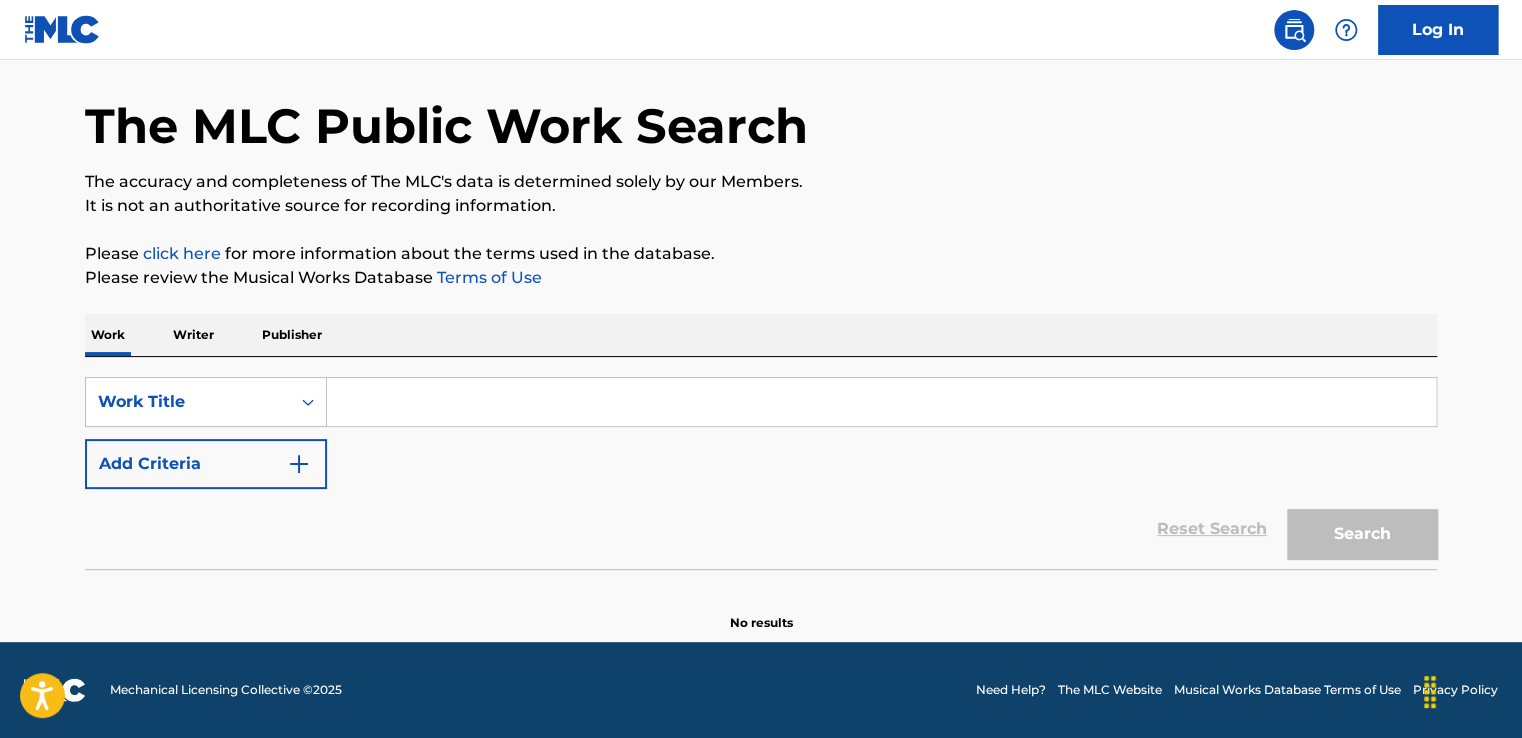 scroll, scrollTop: 0, scrollLeft: 0, axis: both 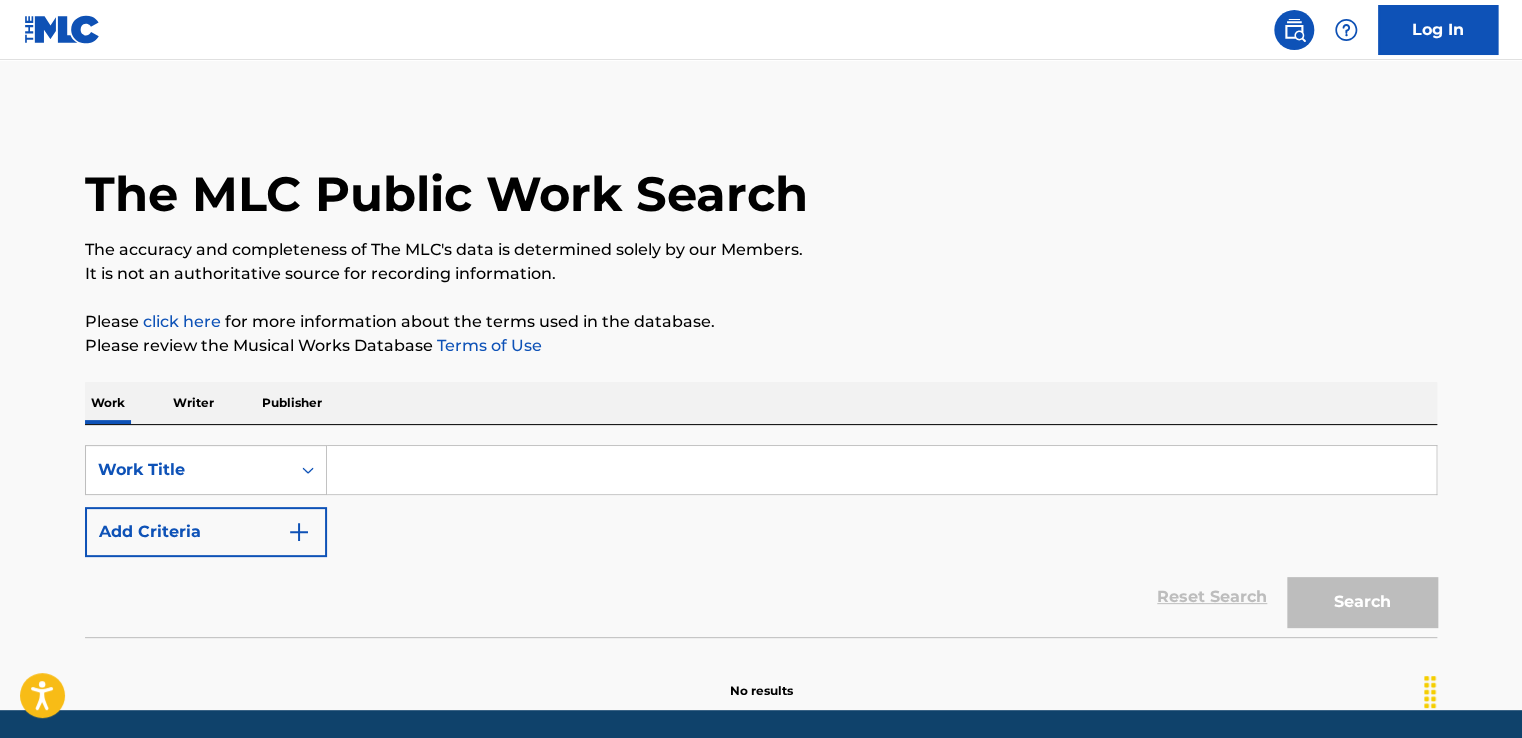 drag, startPoint x: 478, startPoint y: 438, endPoint x: 482, endPoint y: 475, distance: 37.215588 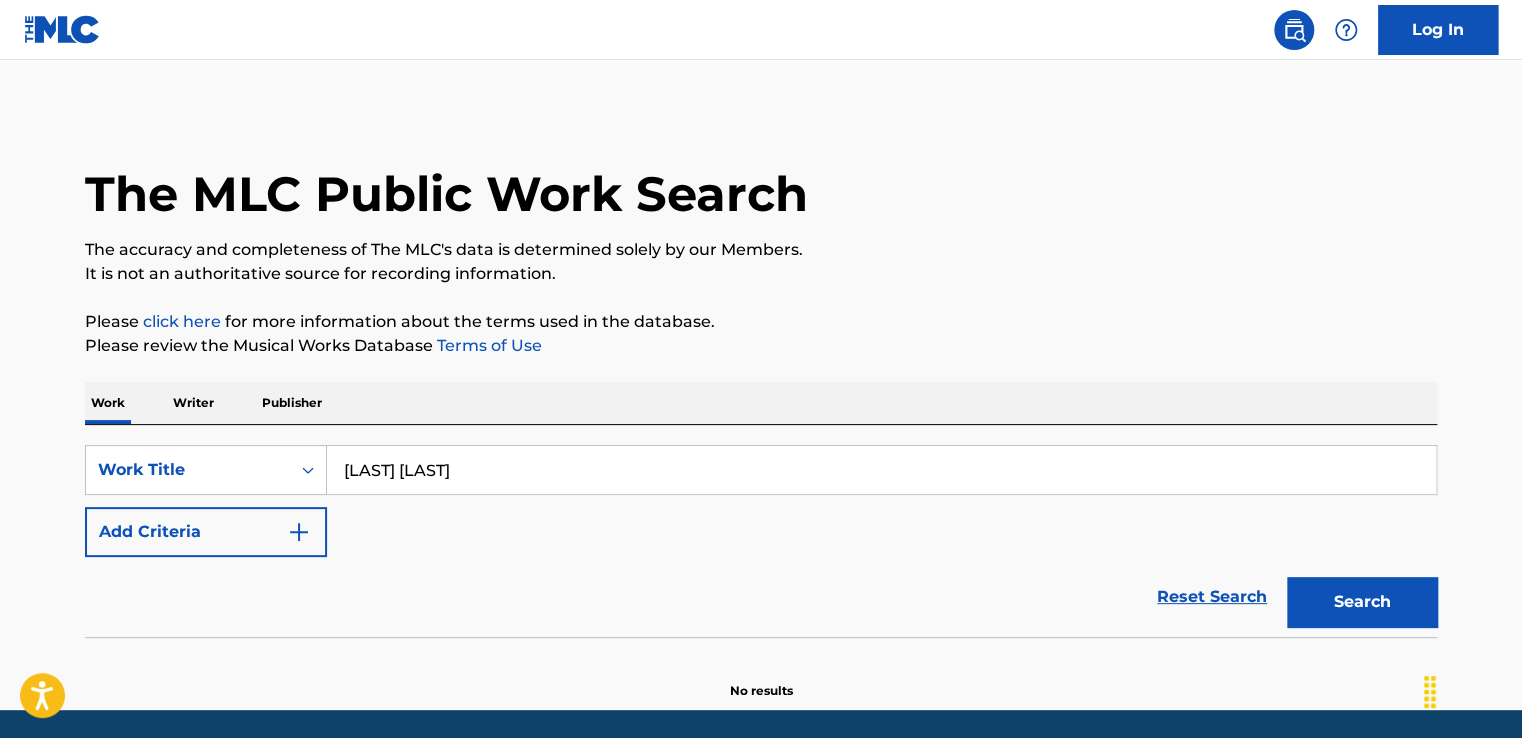 click on "Work Writer Publisher" at bounding box center (761, 403) 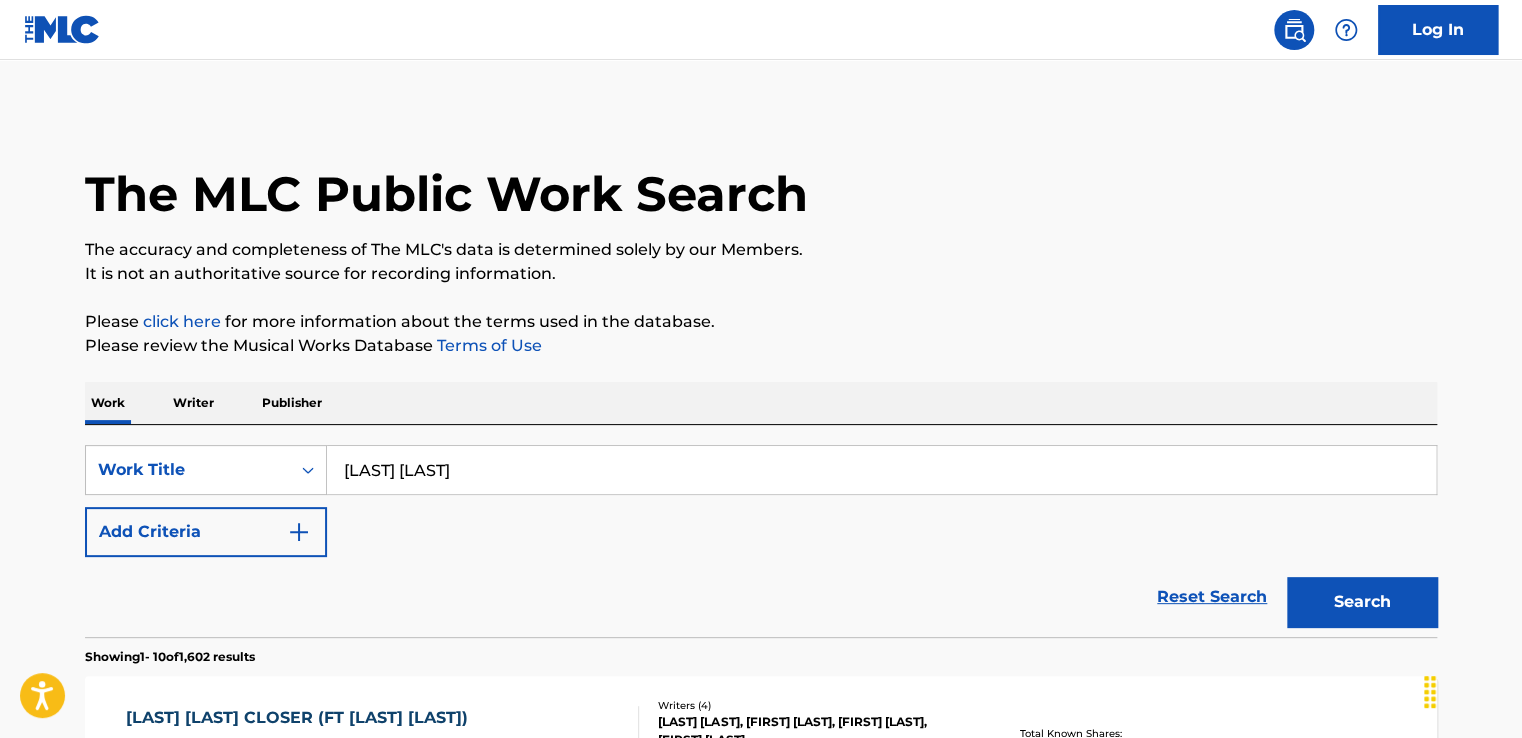 click on "The MLC Public Work Search" at bounding box center [761, 183] 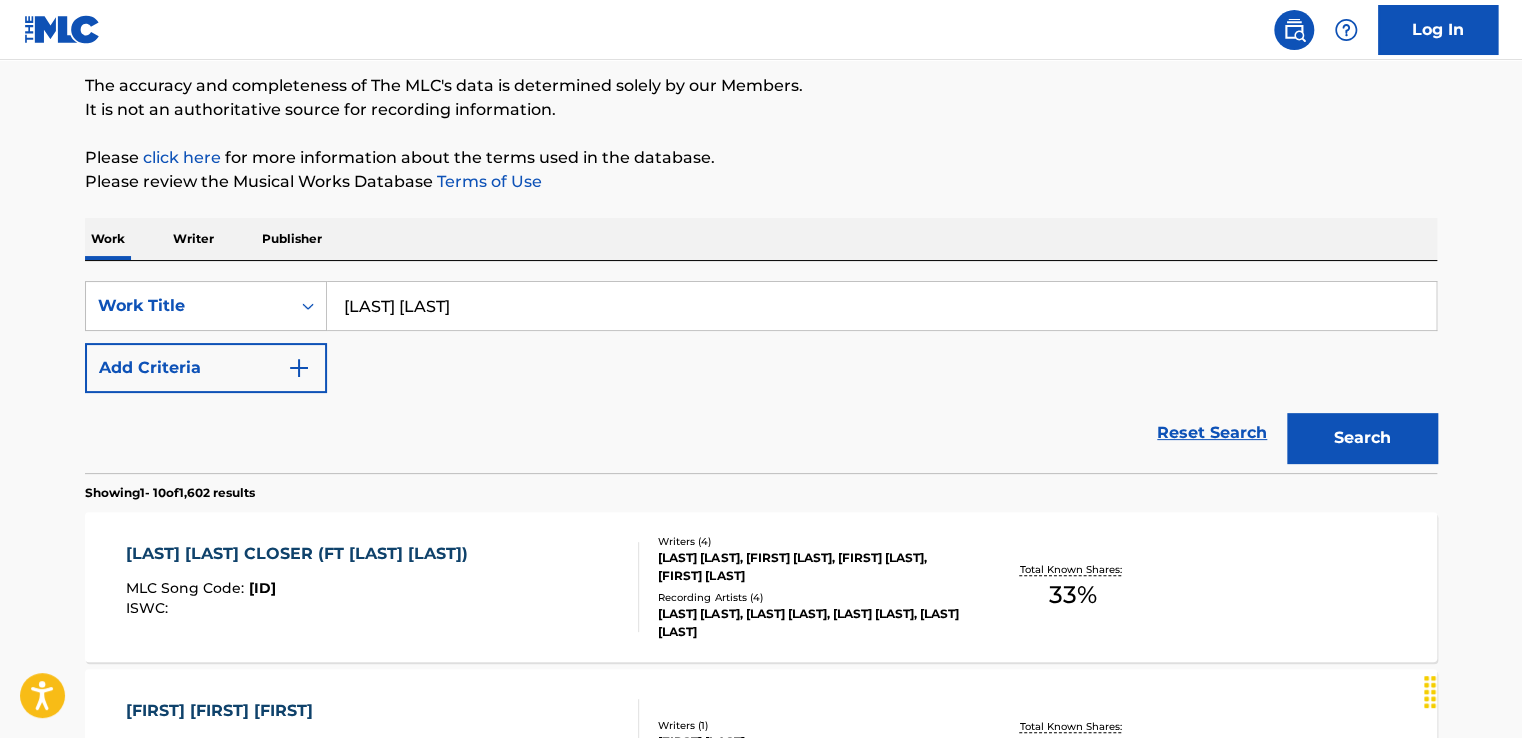 scroll, scrollTop: 0, scrollLeft: 0, axis: both 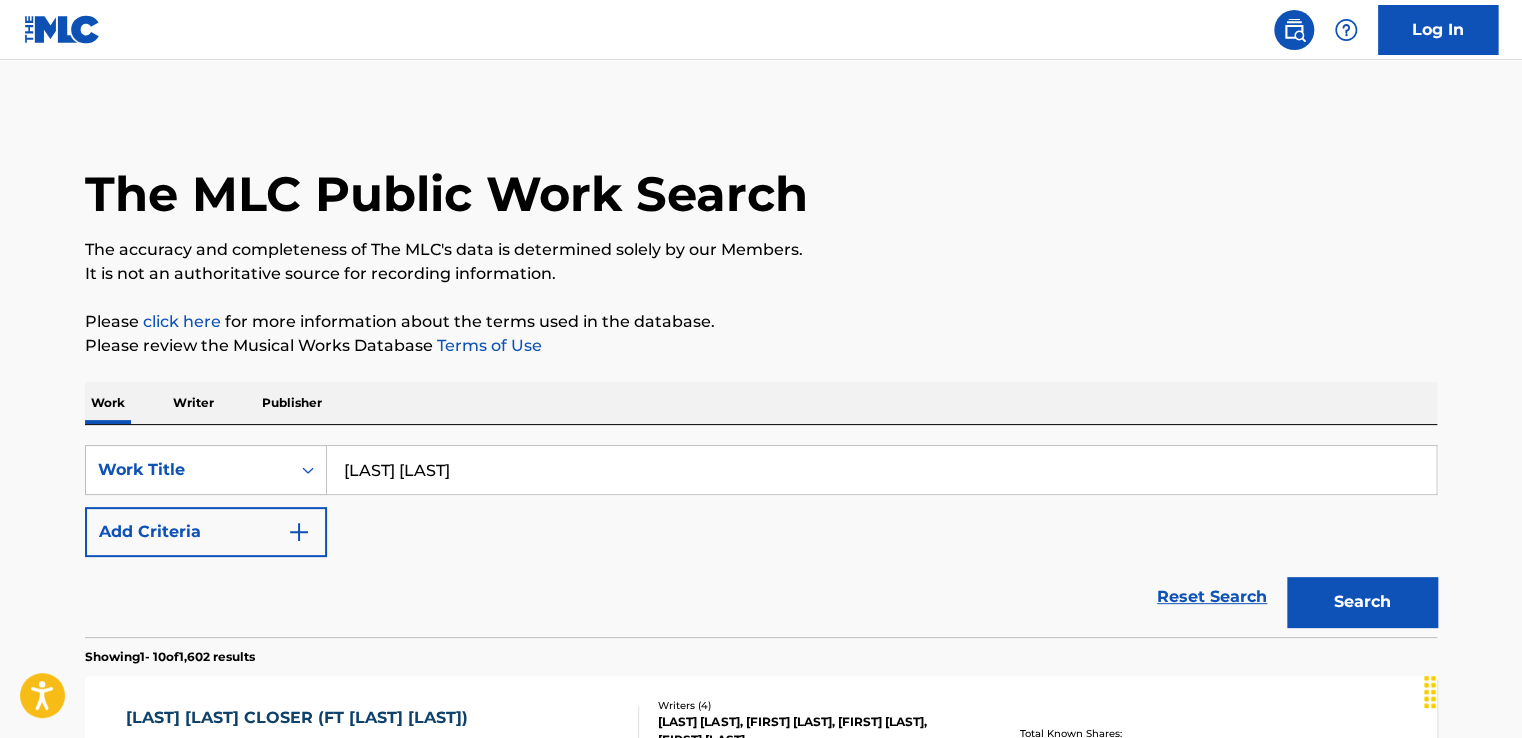 click on "[LAST] [LAST]" at bounding box center (881, 470) 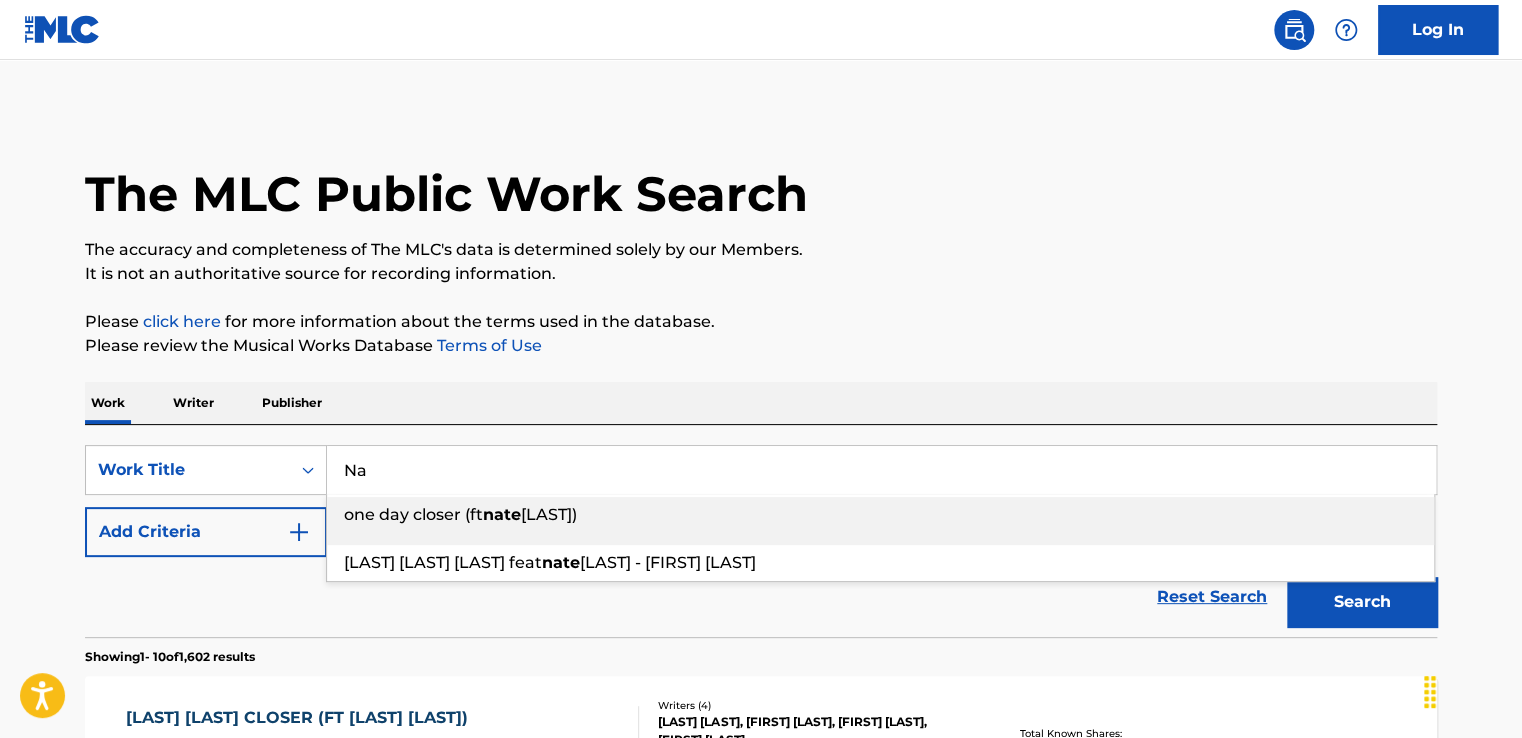 type on "N" 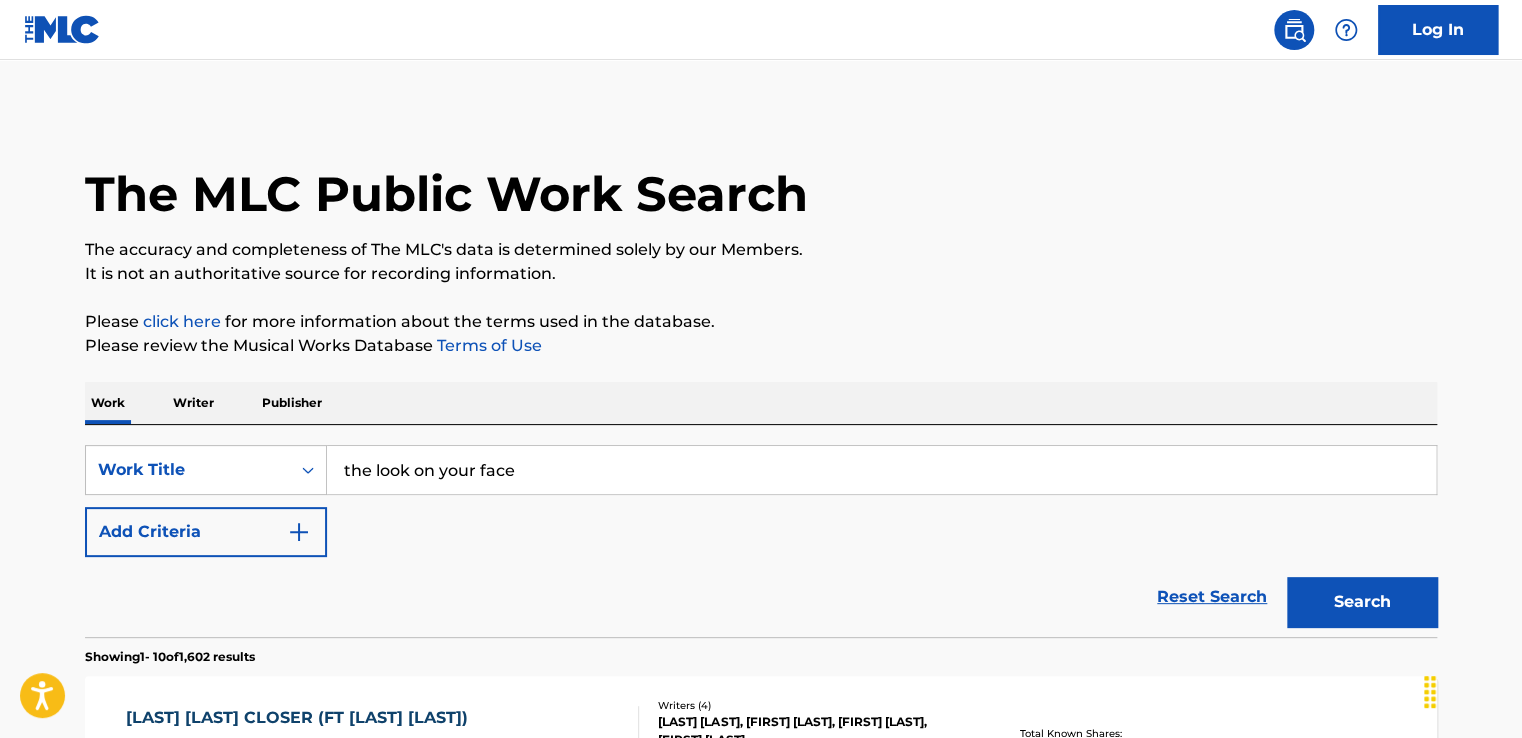 type on "the look on your face" 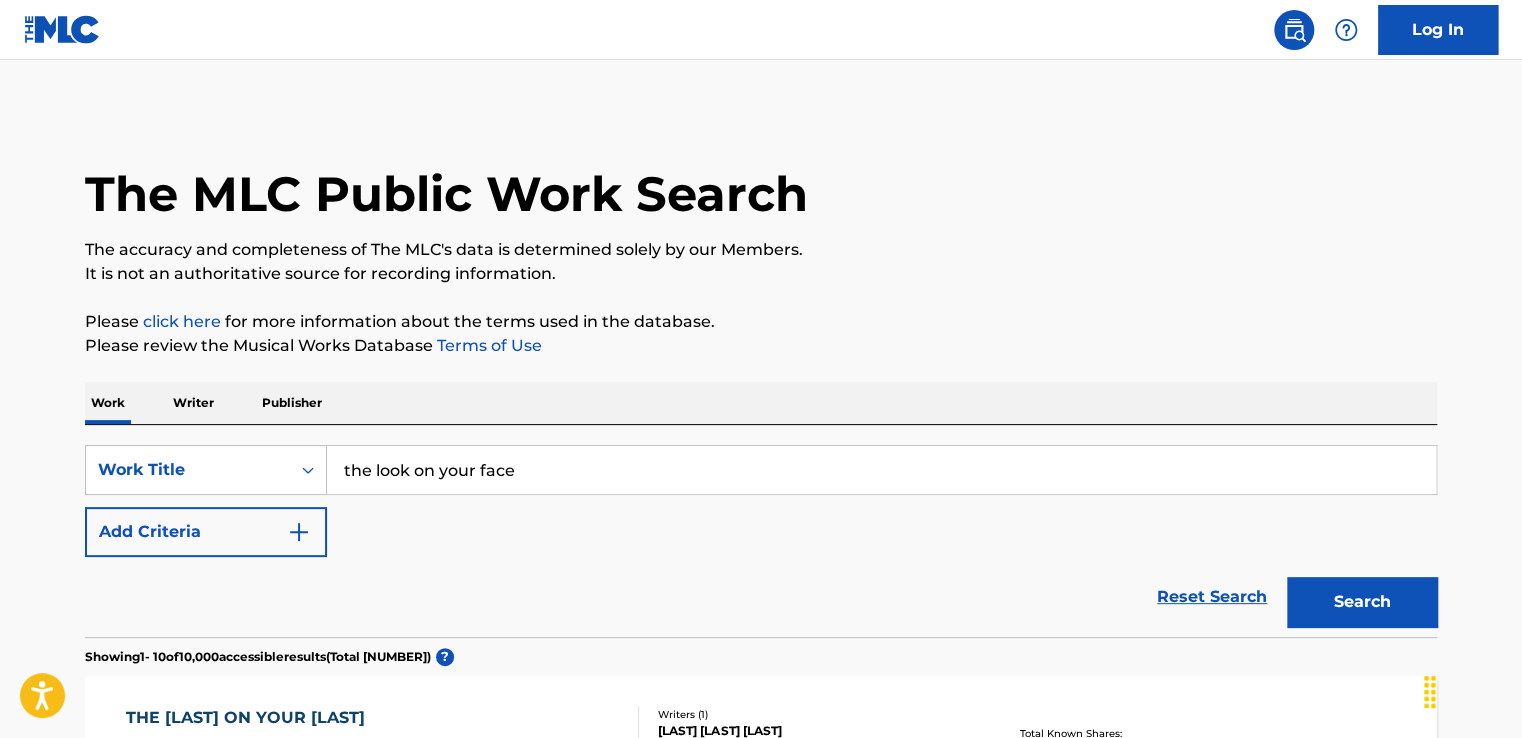 click on "NATE EVANS, NATE EVANS, NATE EVANS, NATE EVANS,MEAN GREEN, MEAN GREEN|NATE EVANS" at bounding box center (761, 1206) 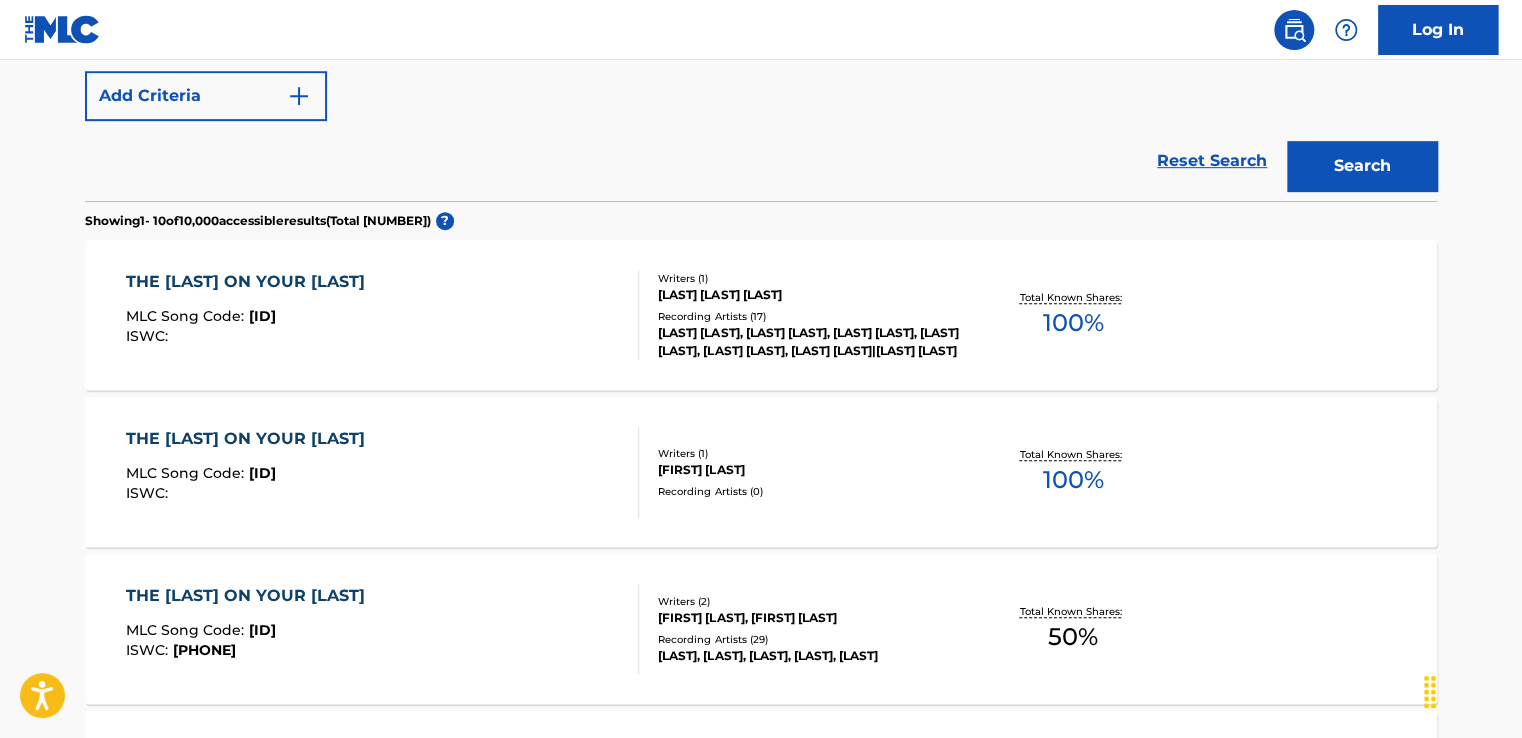 scroll, scrollTop: 440, scrollLeft: 0, axis: vertical 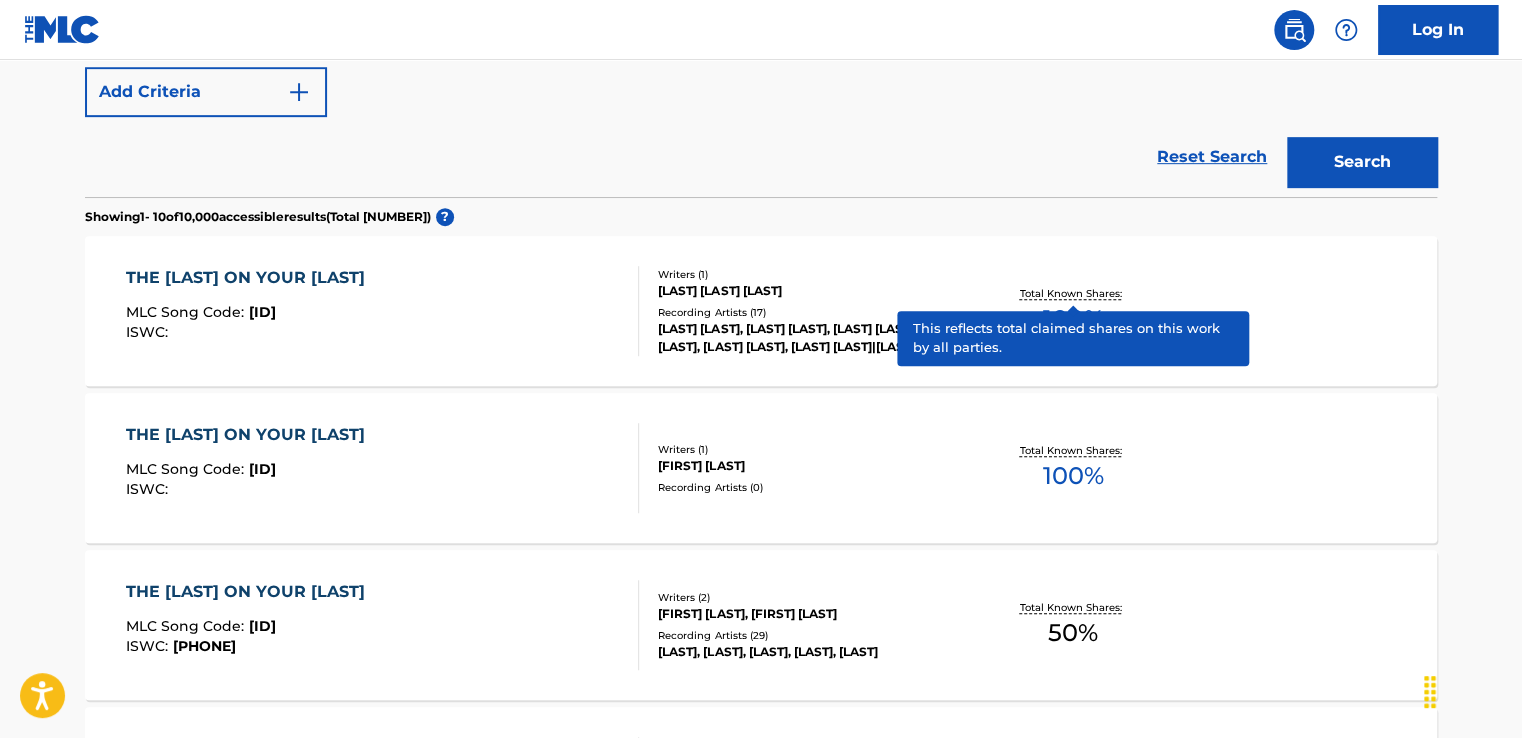 click on "Total Known Shares:" at bounding box center [1072, 293] 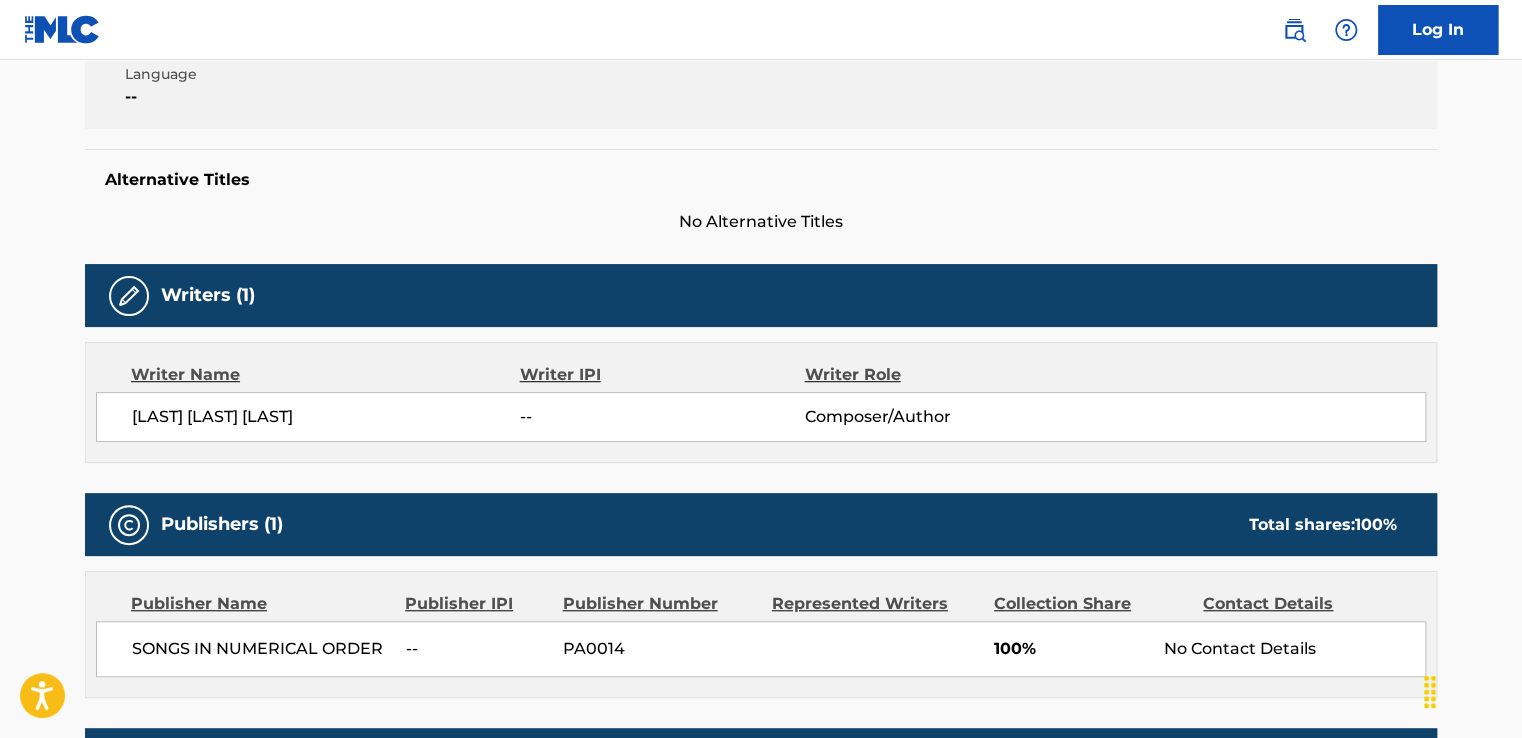 scroll, scrollTop: 0, scrollLeft: 0, axis: both 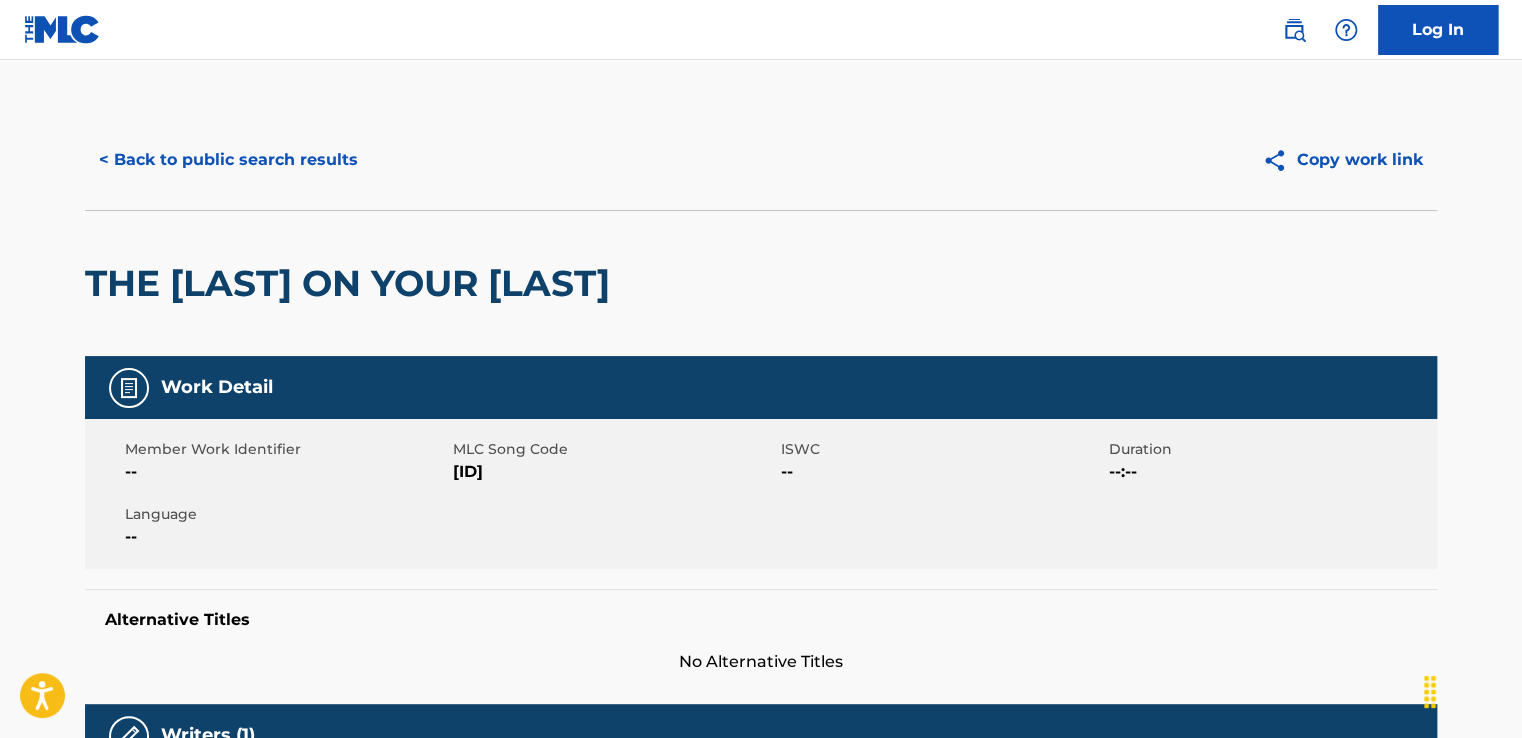 click on "NATE EVANS THE LOOK ON YOUR FACE [ID] Spotify NUMERO GROUP 02:43 NATE EVANS THE LOOK ON YOUR FACE [ID] Apple Music NUMERO GROUP 02:43 NATE EVANS THE LOOK ON YOUR FACE [ID] Pandora NUMERO GROUP 02:42 NATE EVANS,MEAN GREEN THE LOOK ON YOUR FACE" at bounding box center (761, 1038) 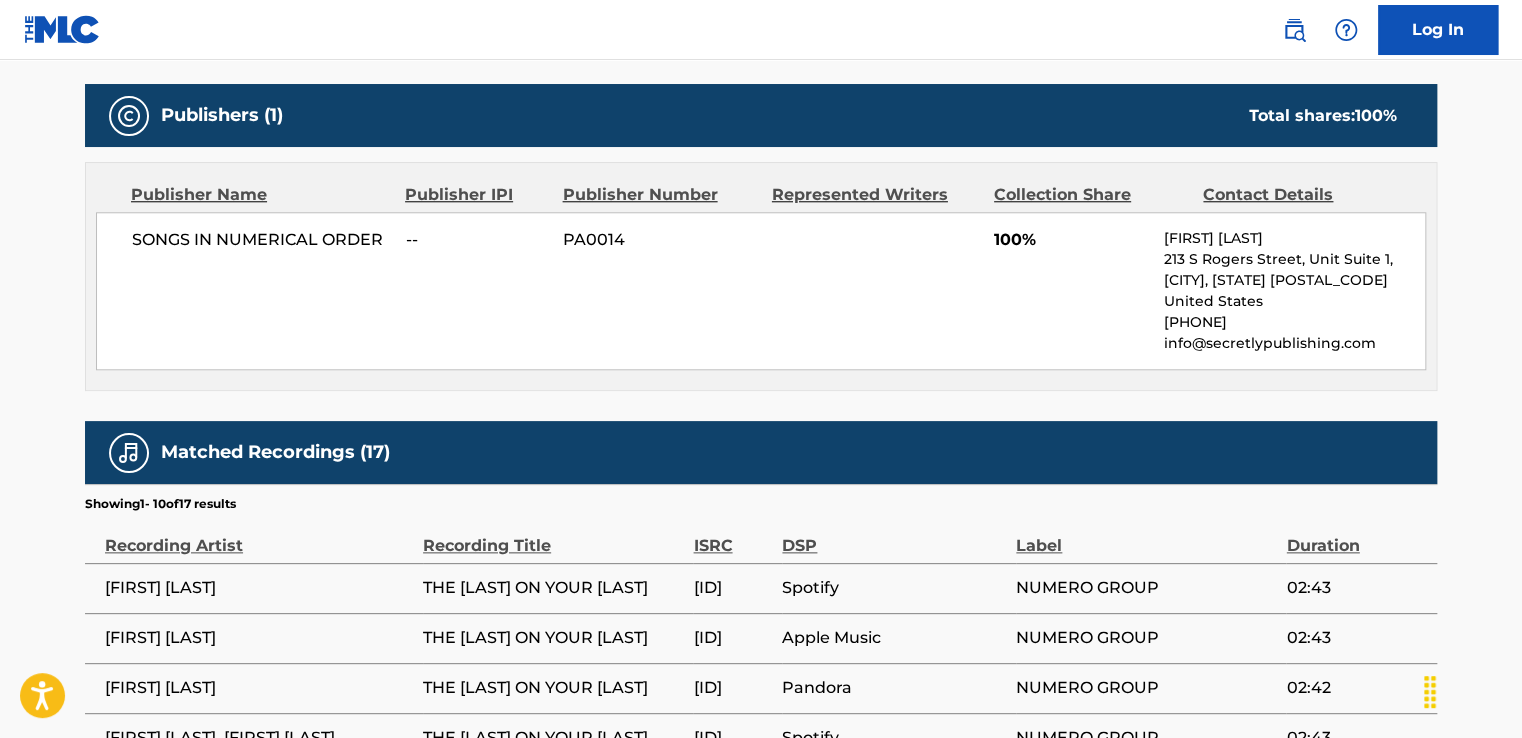 scroll, scrollTop: 880, scrollLeft: 0, axis: vertical 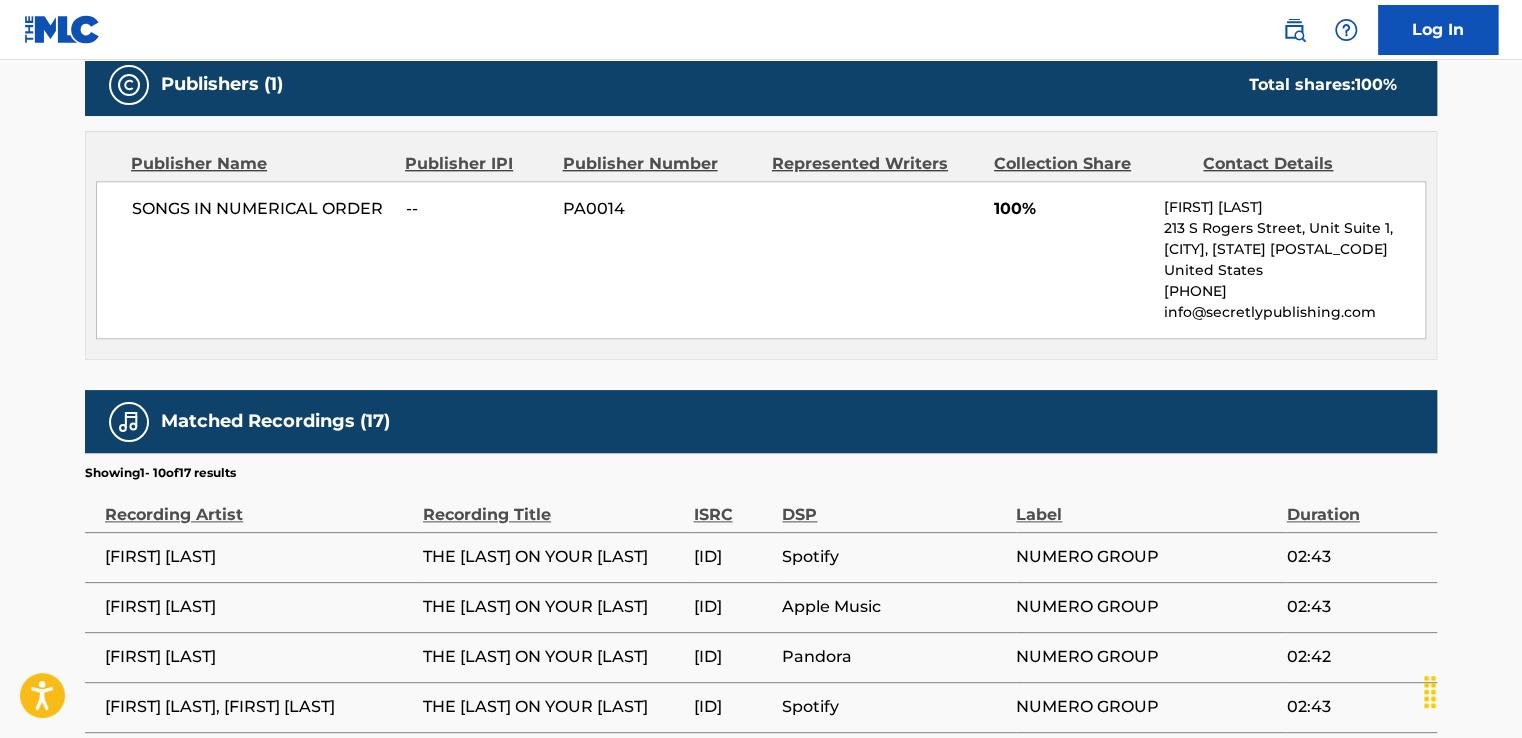 click on "Work Detail   Member Work Identifier -- [ID] -- Duration --:-- Language -- Alternative Titles No Alternative Titles Writers   (1) Writer Name Writer IPI Writer Role [LAST] [LAST] [LAST] -- Composer/Author Publishers   (1) Total shares:  100 % Publisher Name Publisher IPI Publisher Number Represented Writers Collection Share Contact Details SONGS IN NUMERICAL ORDER -- [ID] 100% [FIRST] [LAST] [NUMBER] [STREET], [UNIT] [UNIT],  [CITY], [STATE] [COUNTRY] [PHONE] [EMAIL] Total shares:  100 % Matched Recordings   (17) Showing  1  -   10  of  17   results   Recording Artist Recording Title [ID] [LAST] [LAST] [ID] [LAST] [LAST] [ID] [LAST] [LAST] [ID] [LAST] [LAST], [LAST] [LAST] [ID] [LAST] [LAST]|[LAST] [LAST] [LAST]" at bounding box center [761, 290] 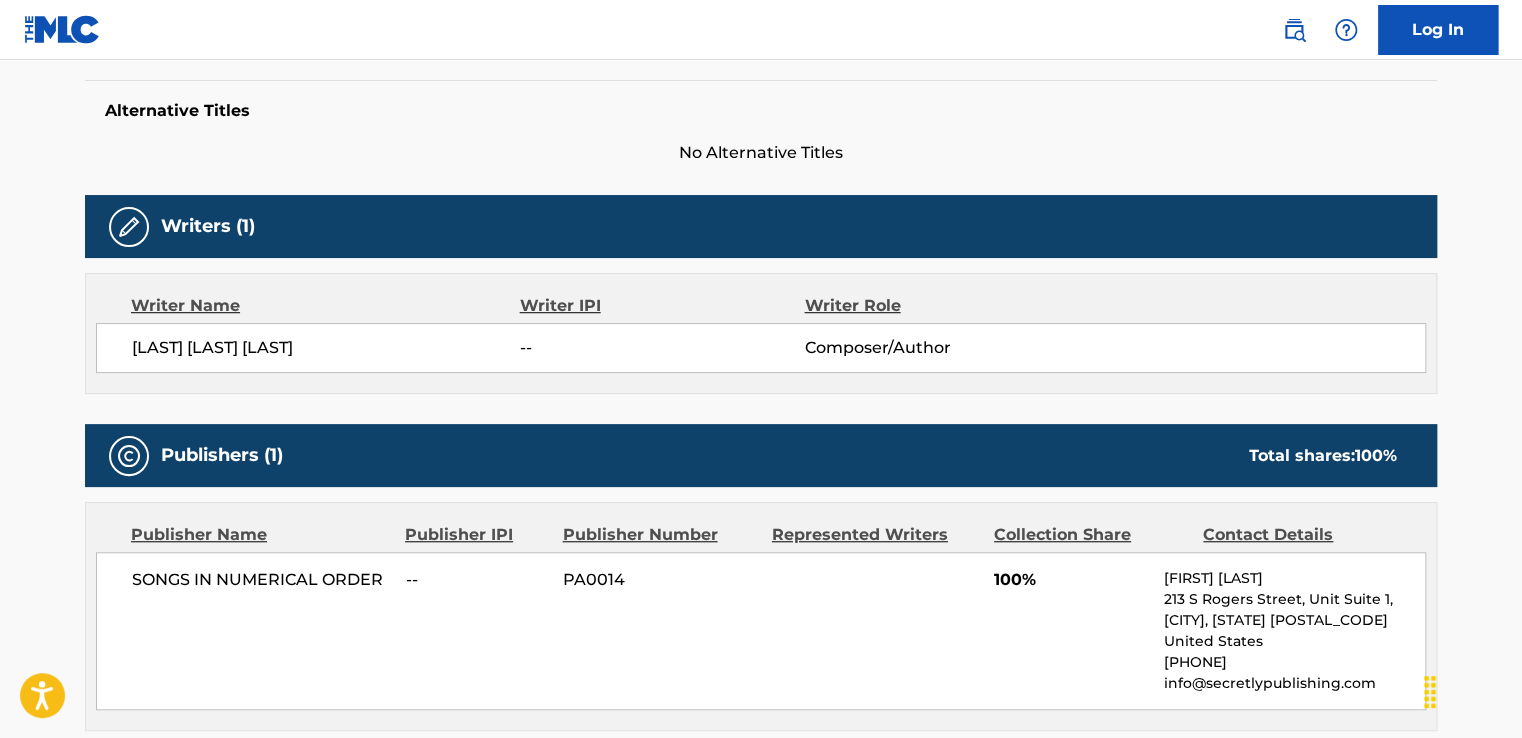 scroll, scrollTop: 480, scrollLeft: 0, axis: vertical 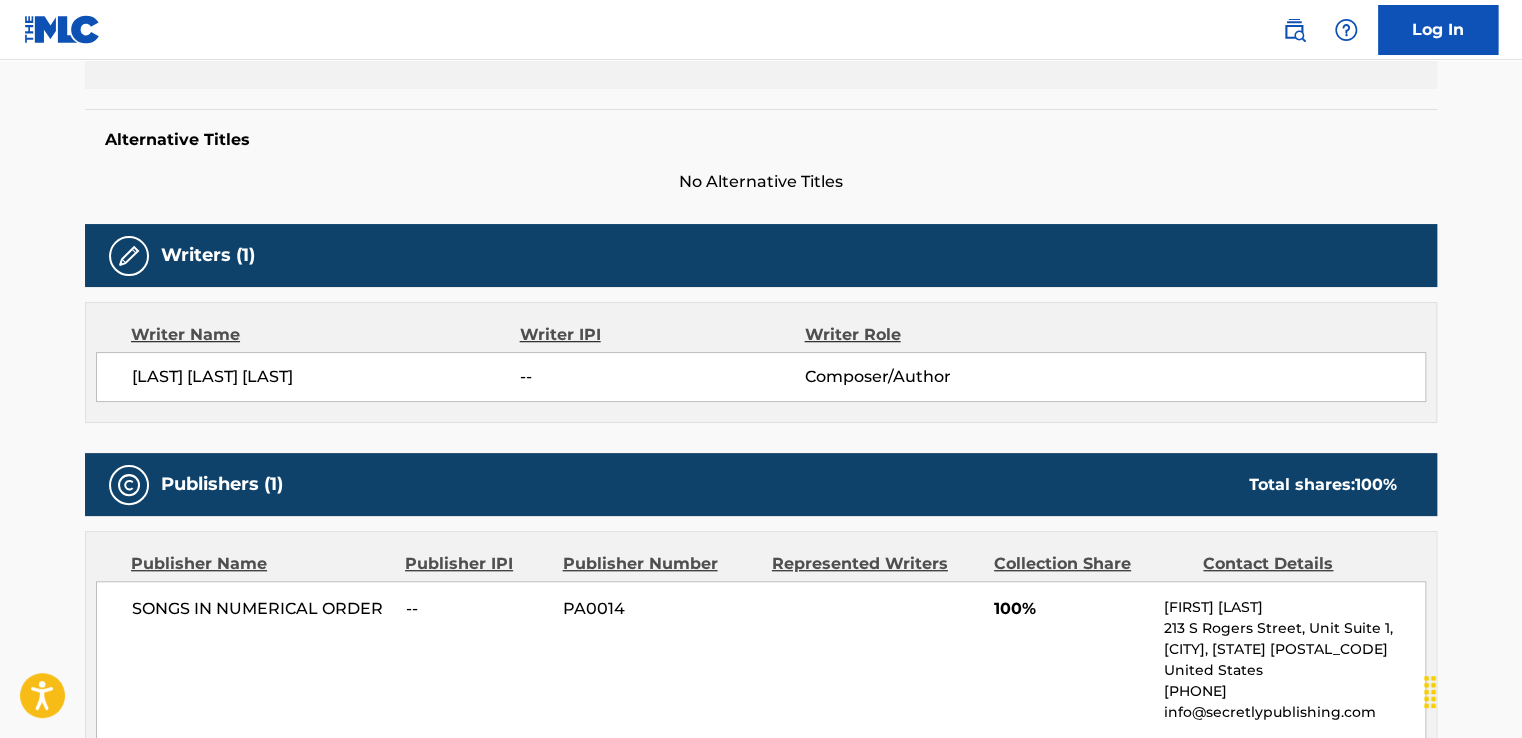 click on "United States" at bounding box center [1294, 670] 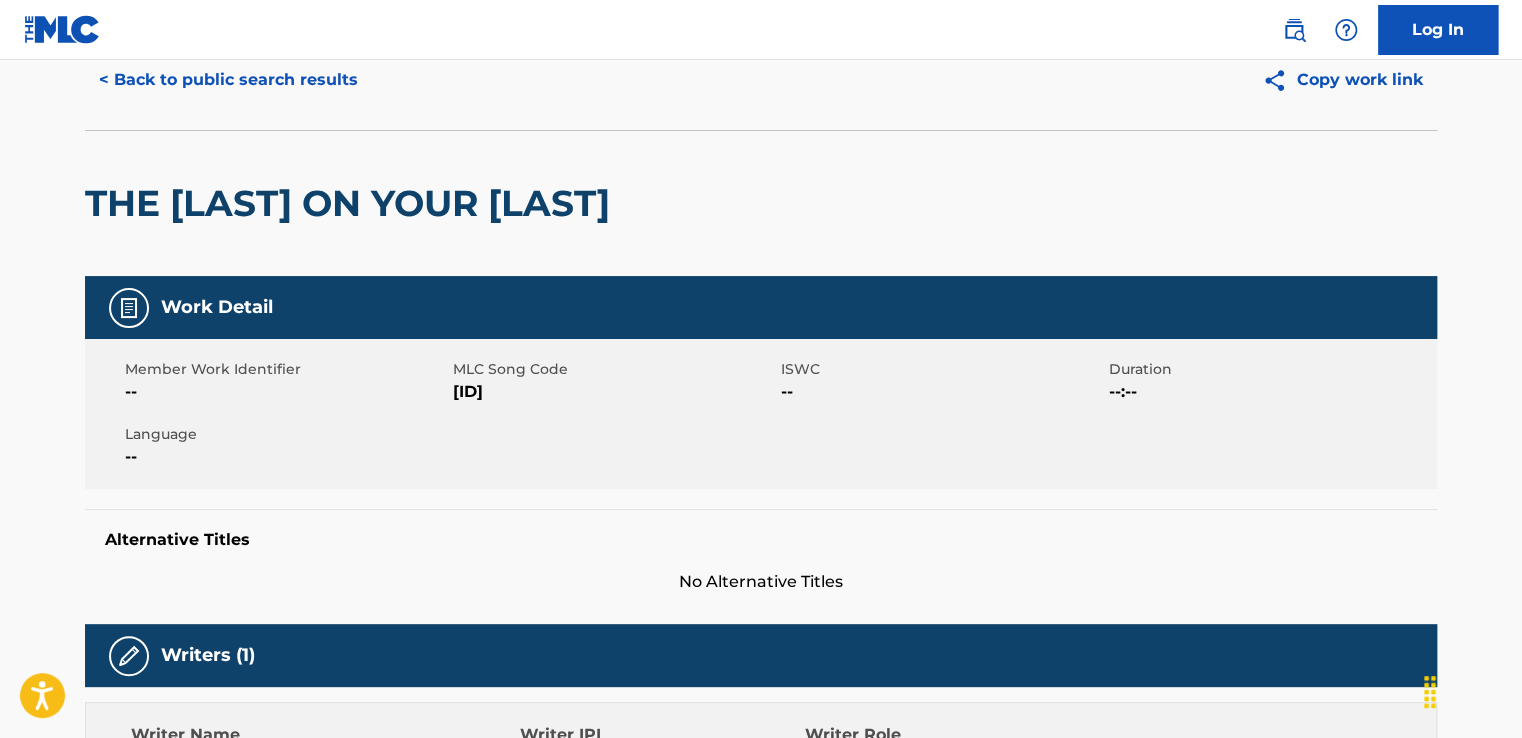 scroll, scrollTop: 40, scrollLeft: 0, axis: vertical 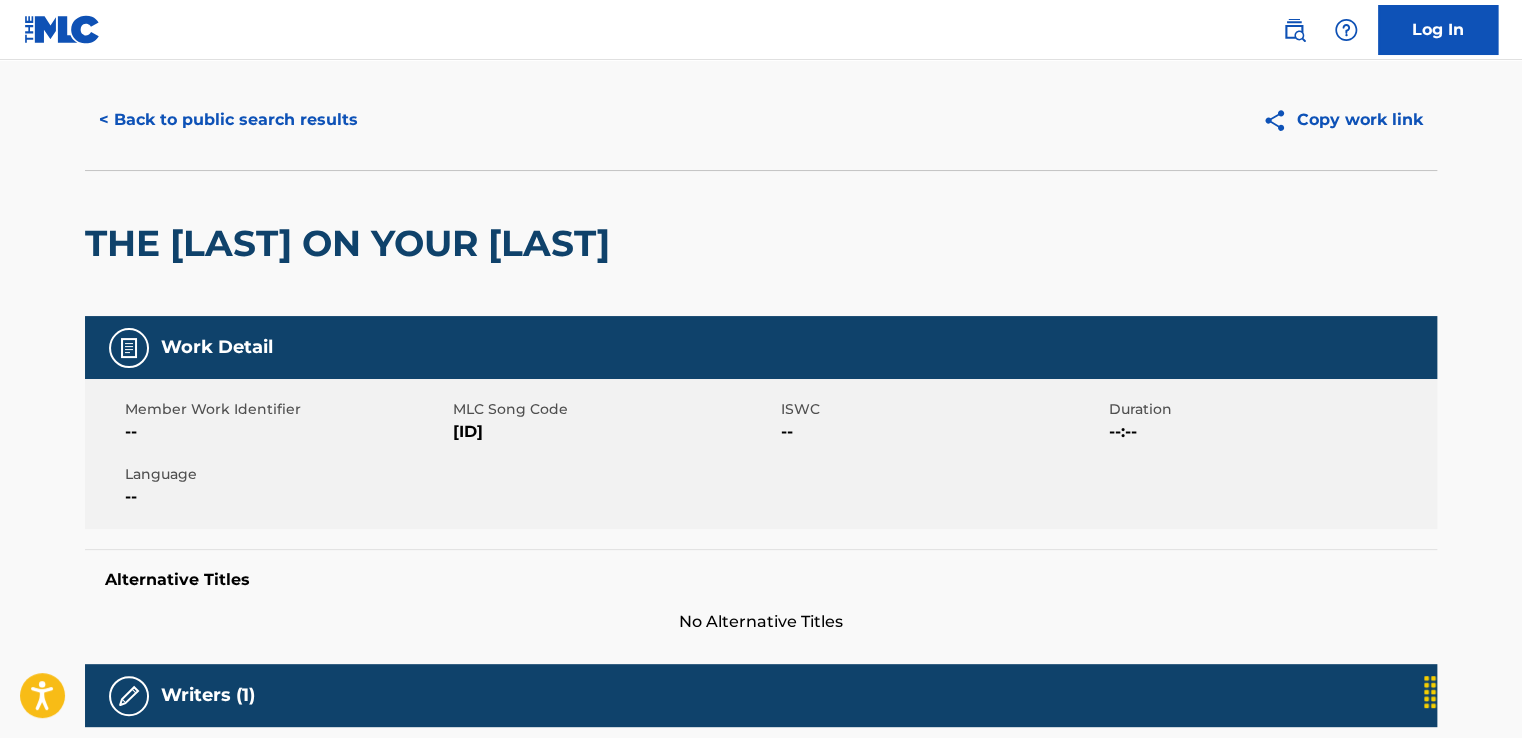 click on "< Back to public search results" at bounding box center [228, 120] 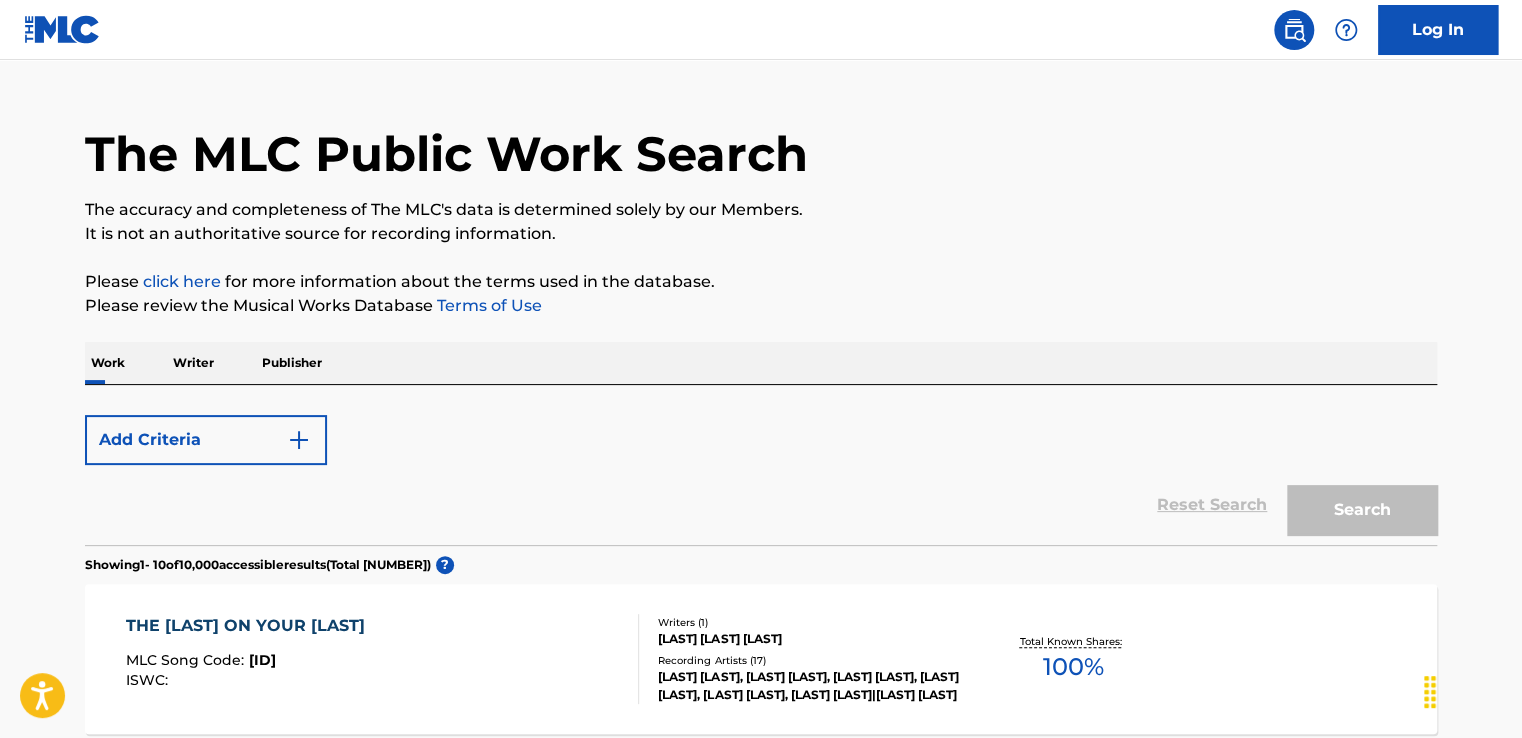 scroll, scrollTop: 440, scrollLeft: 0, axis: vertical 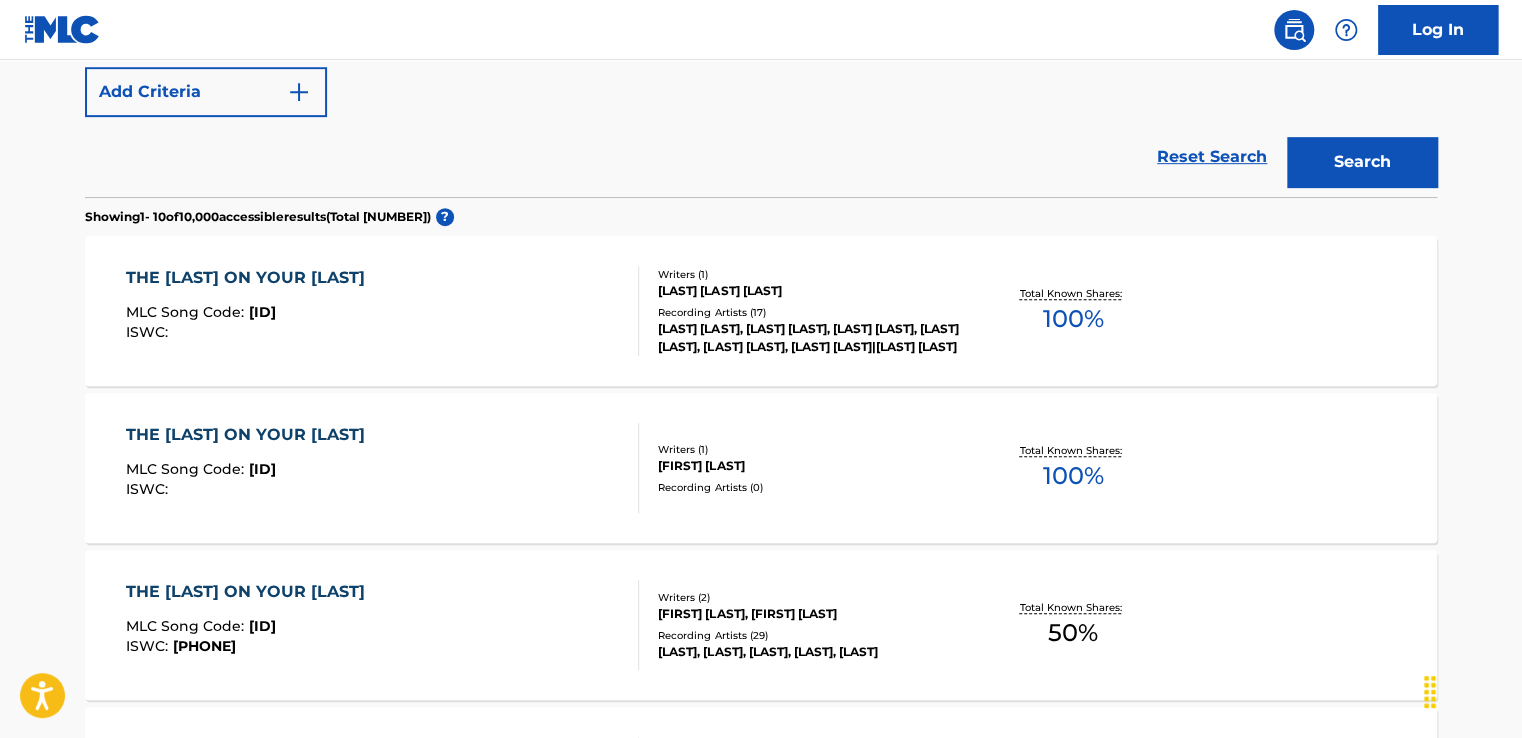 click on "SearchWithCriteria[ID] Work Title the look on your face Add Criteria" at bounding box center [761, 61] 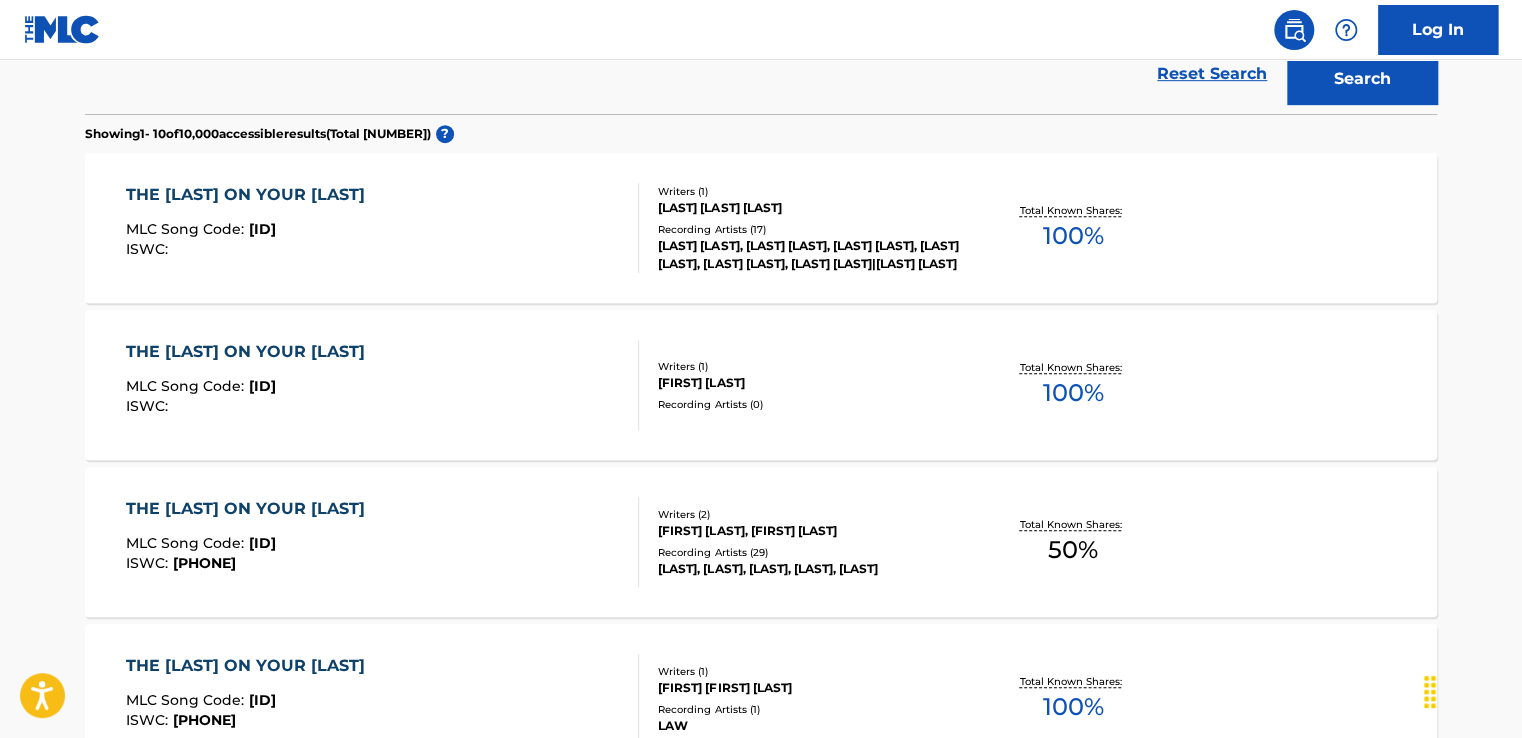 scroll, scrollTop: 560, scrollLeft: 0, axis: vertical 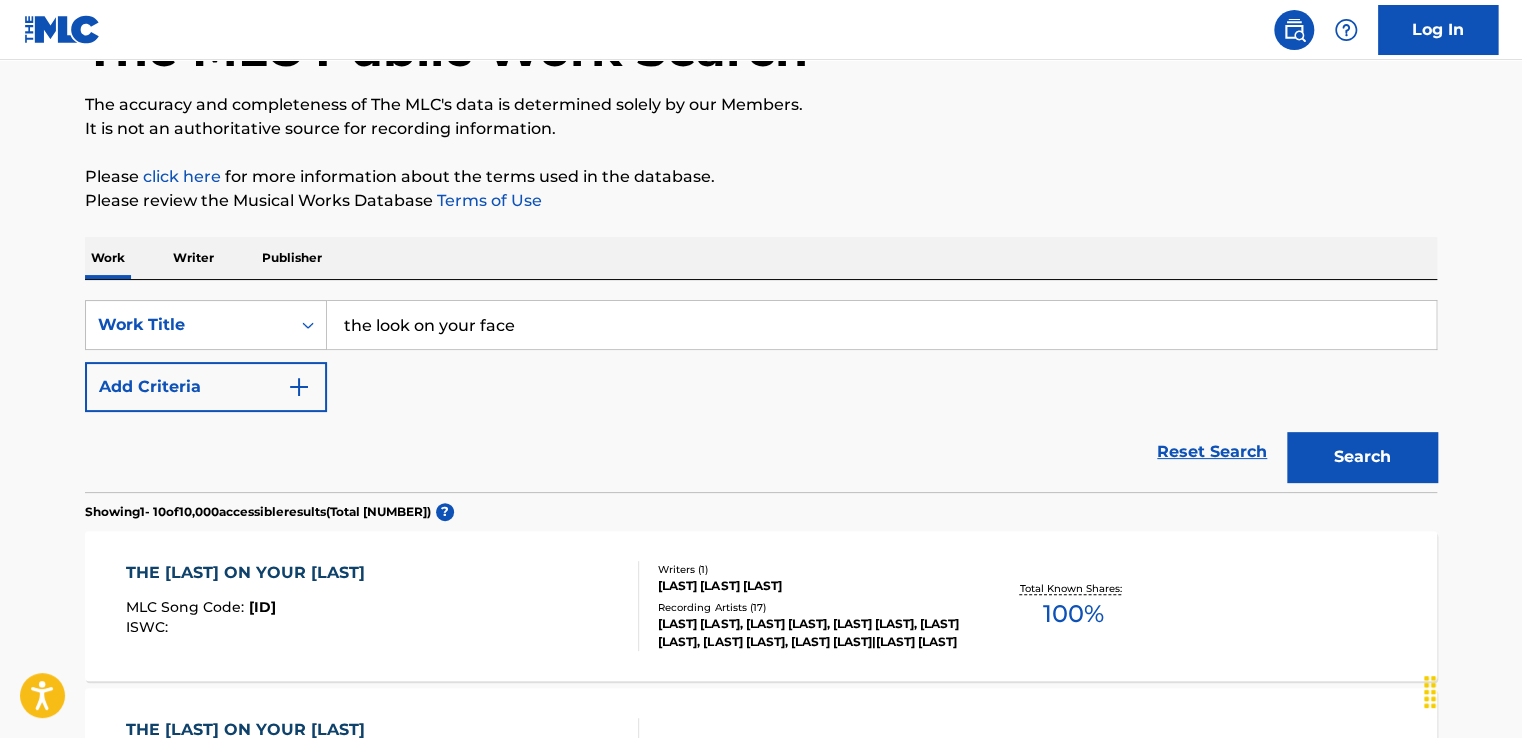 click on "the look on your face" at bounding box center (881, 325) 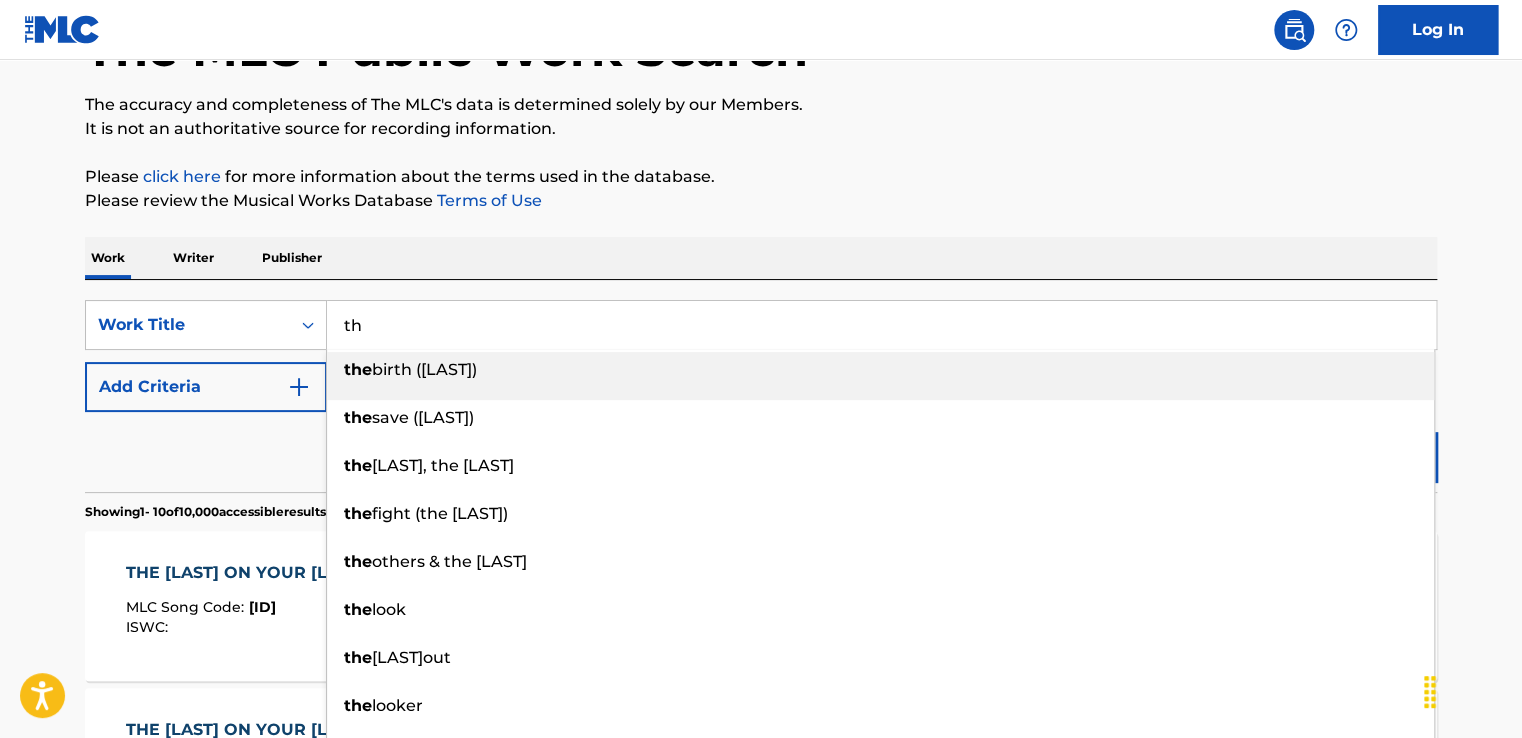 type on "t" 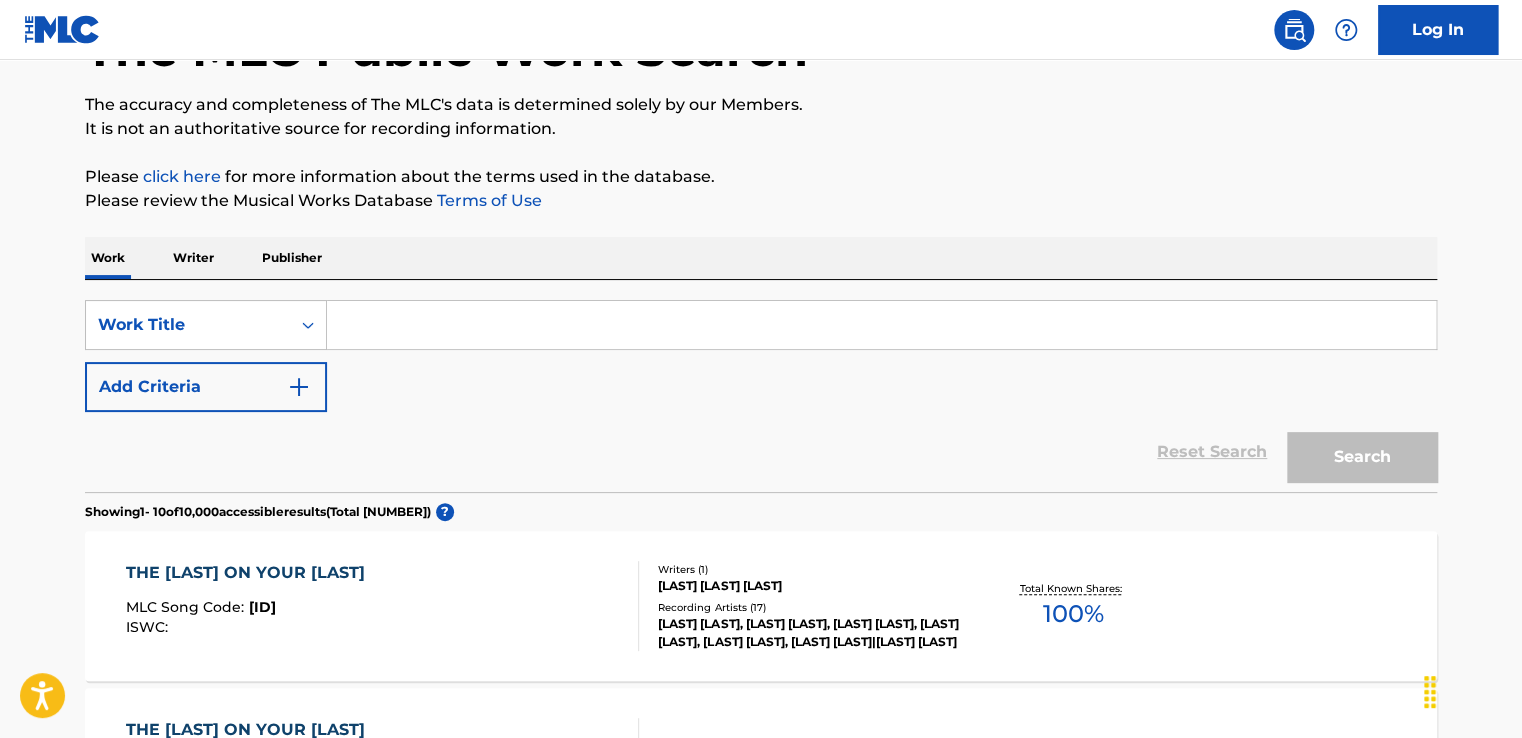 type on "P" 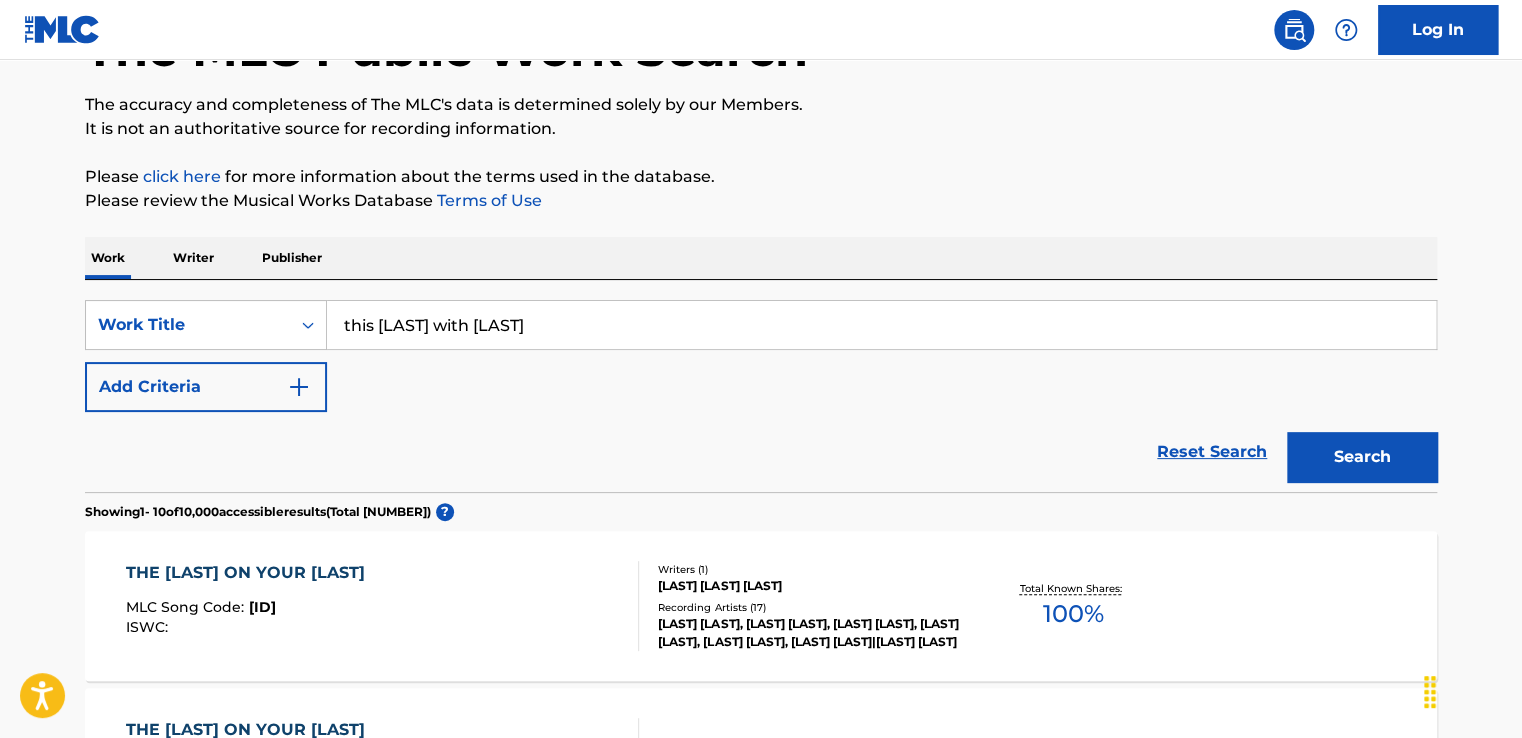 type on "this [LAST] with [LAST]" 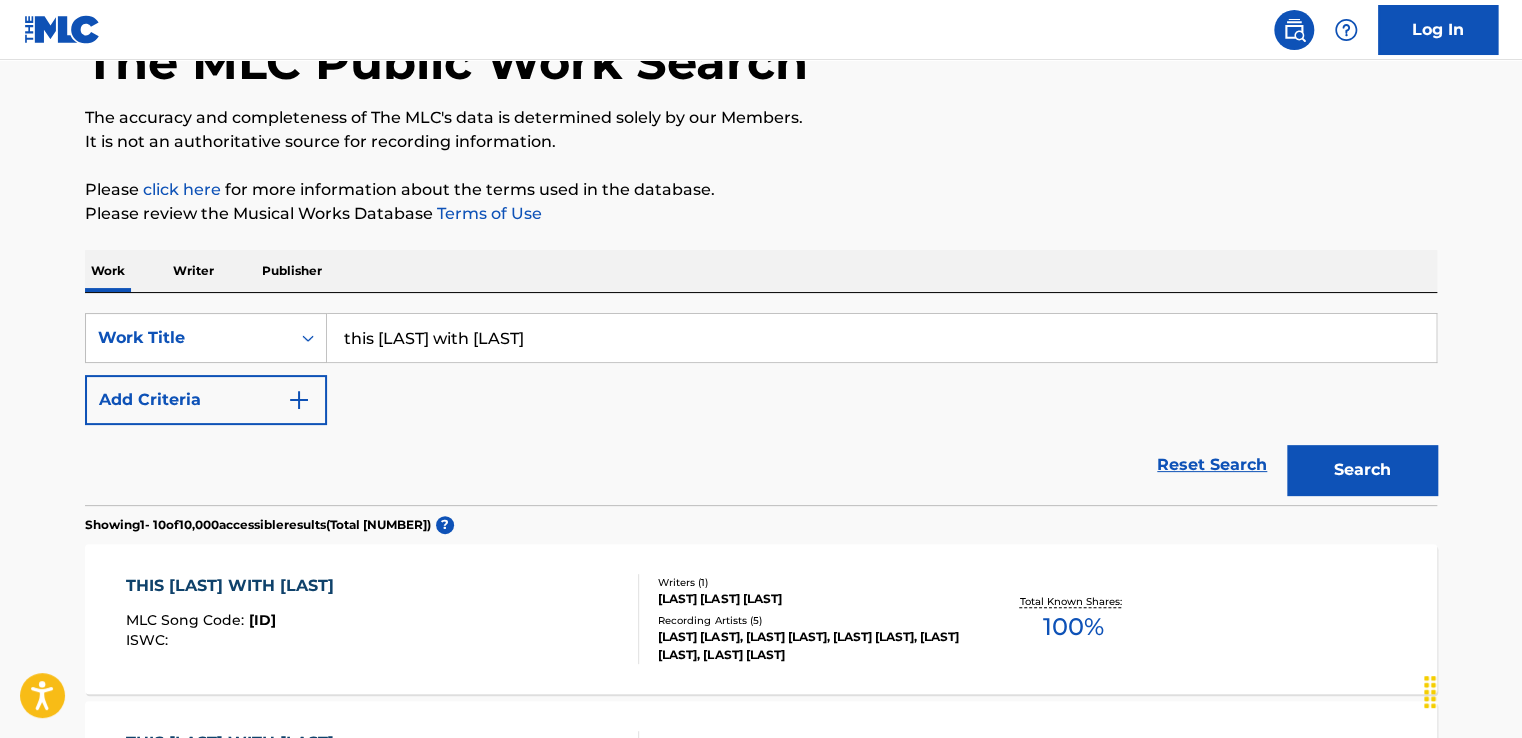 scroll, scrollTop: 145, scrollLeft: 0, axis: vertical 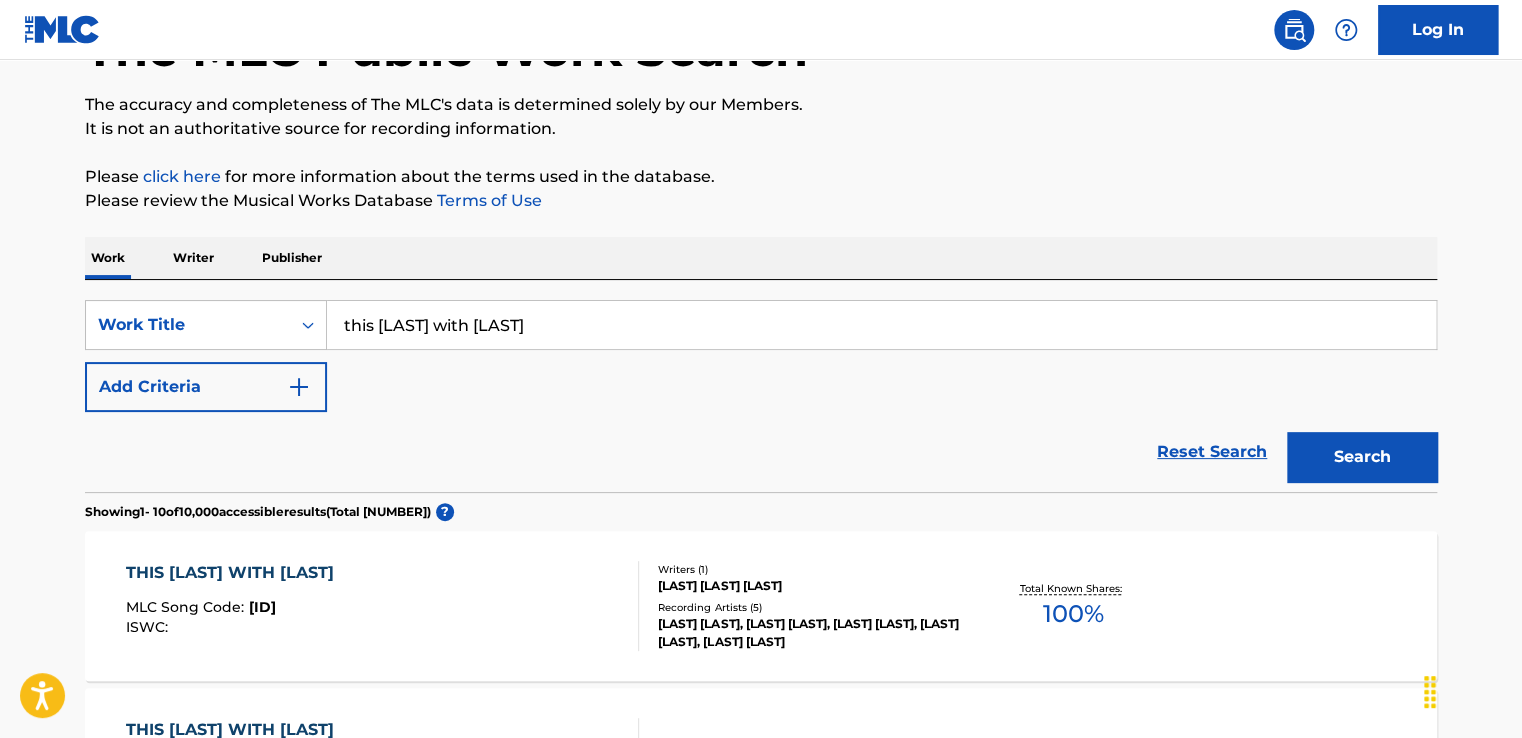 click on "It is not an authoritative source for recording information." at bounding box center (761, 129) 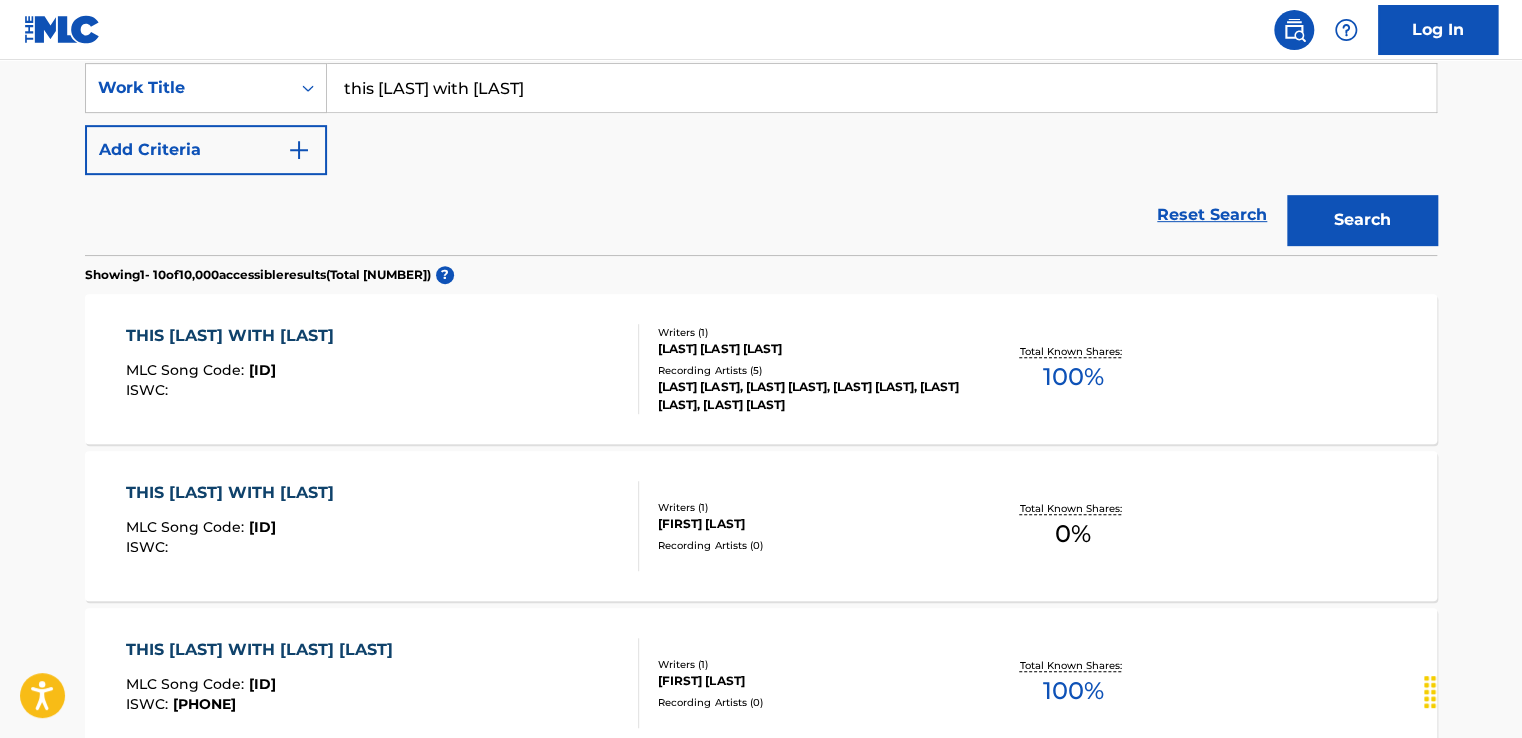 scroll, scrollTop: 385, scrollLeft: 0, axis: vertical 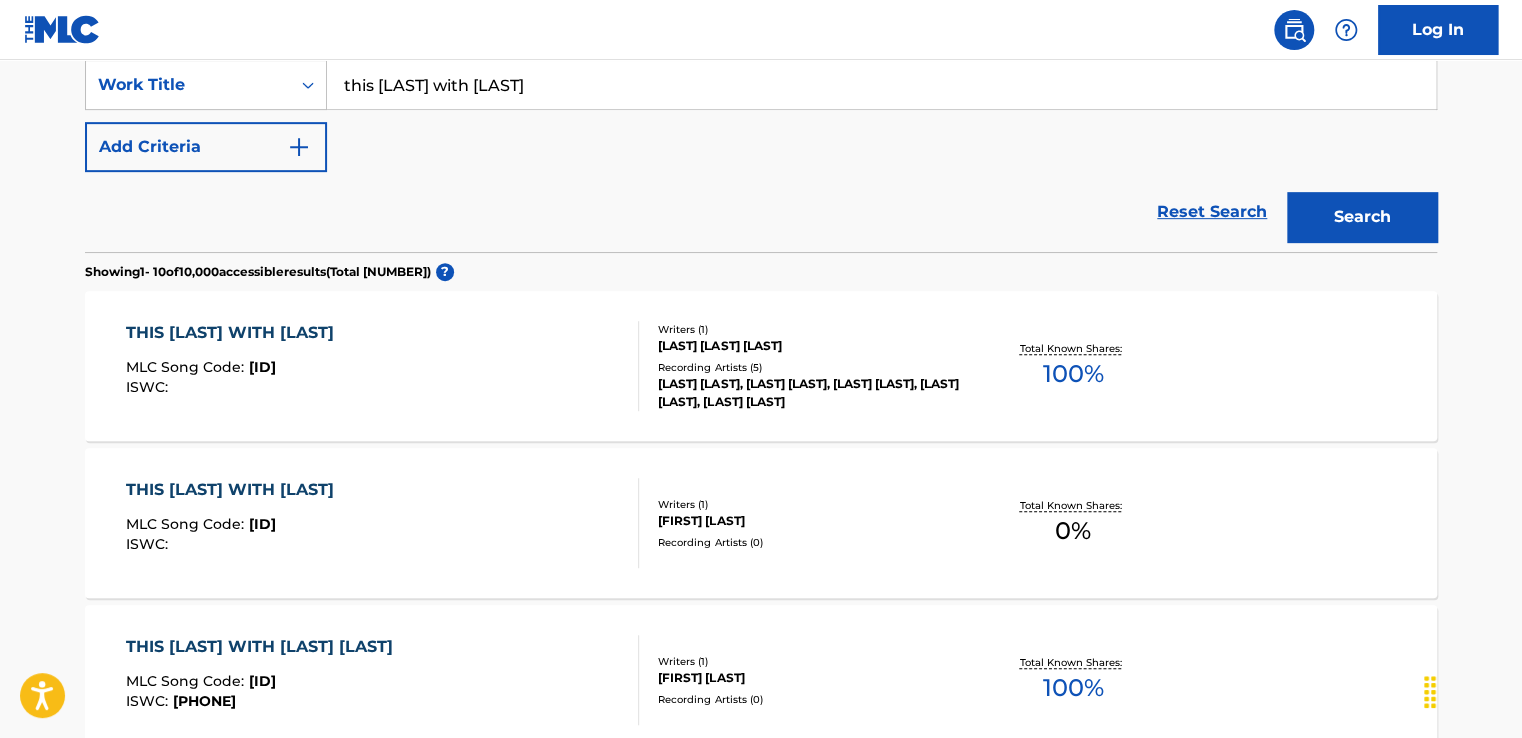 click on "Log In" at bounding box center (761, 30) 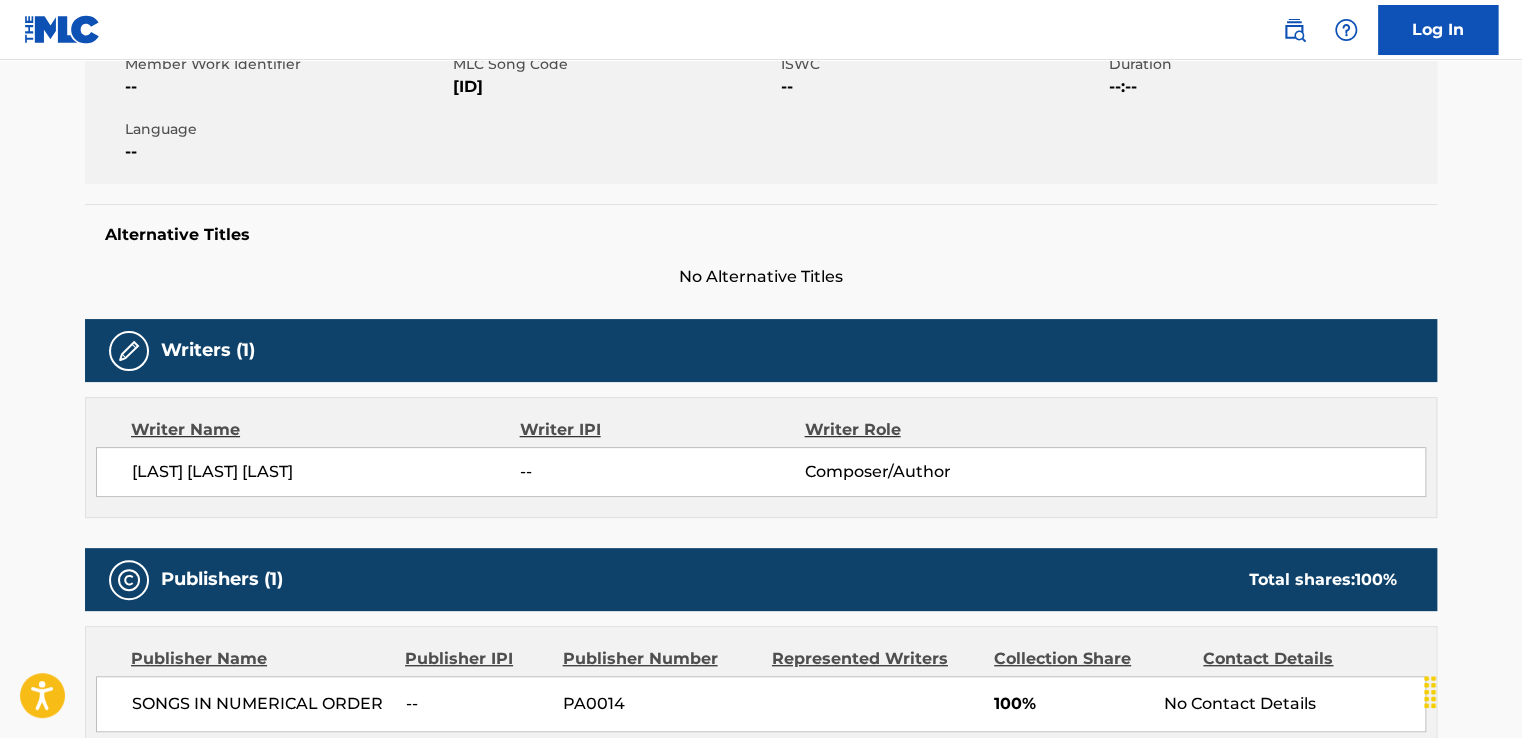 scroll, scrollTop: 0, scrollLeft: 0, axis: both 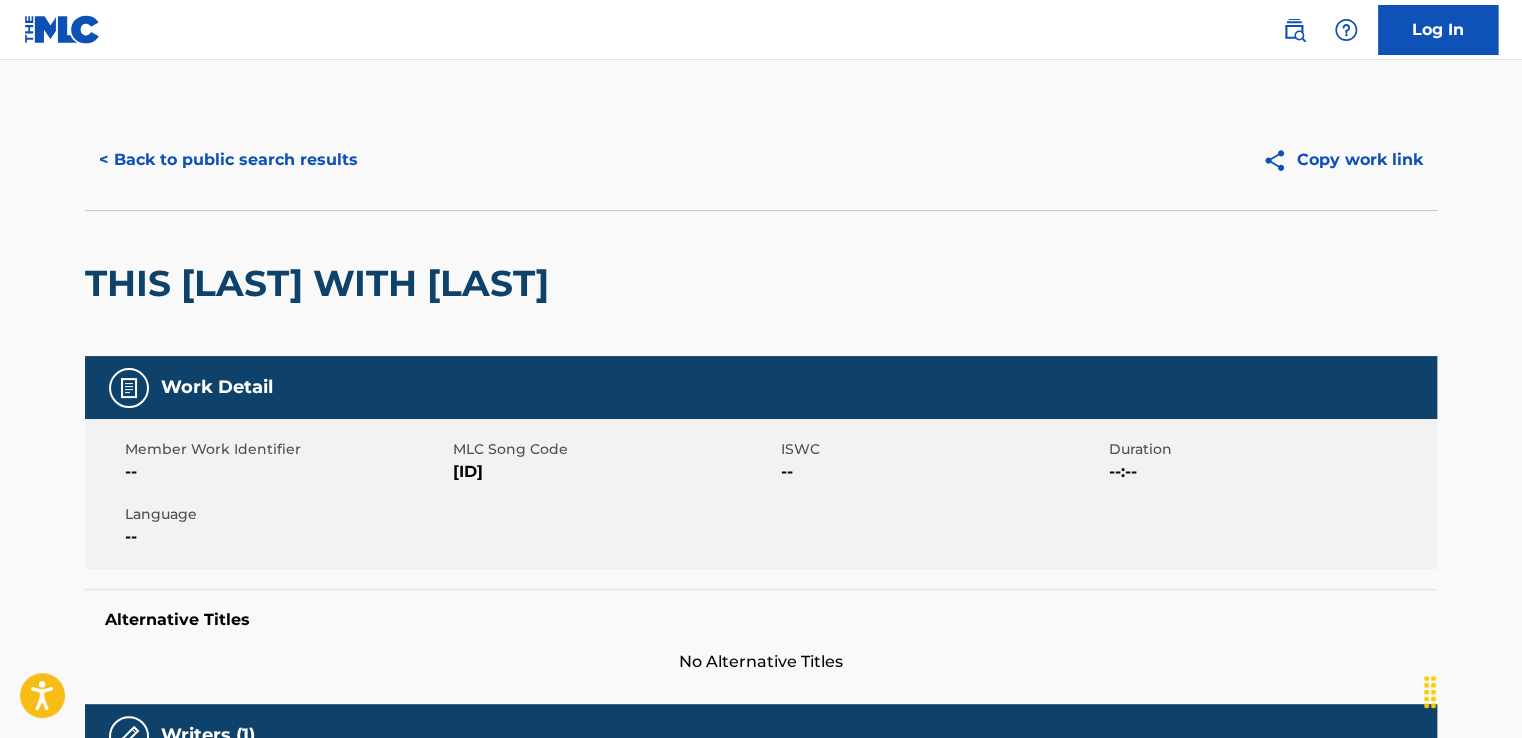 click on "< Back to public search results" at bounding box center [423, 160] 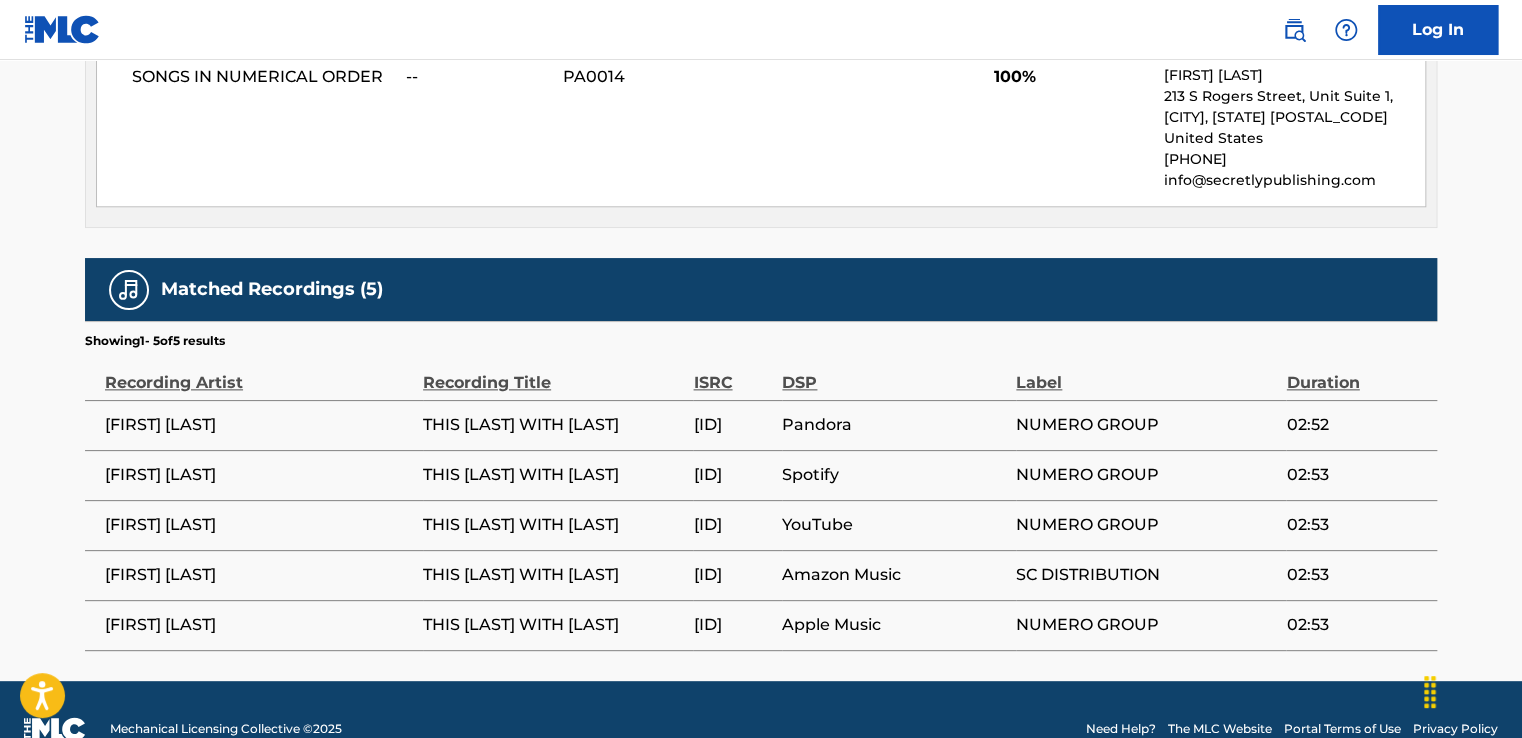 scroll, scrollTop: 1040, scrollLeft: 0, axis: vertical 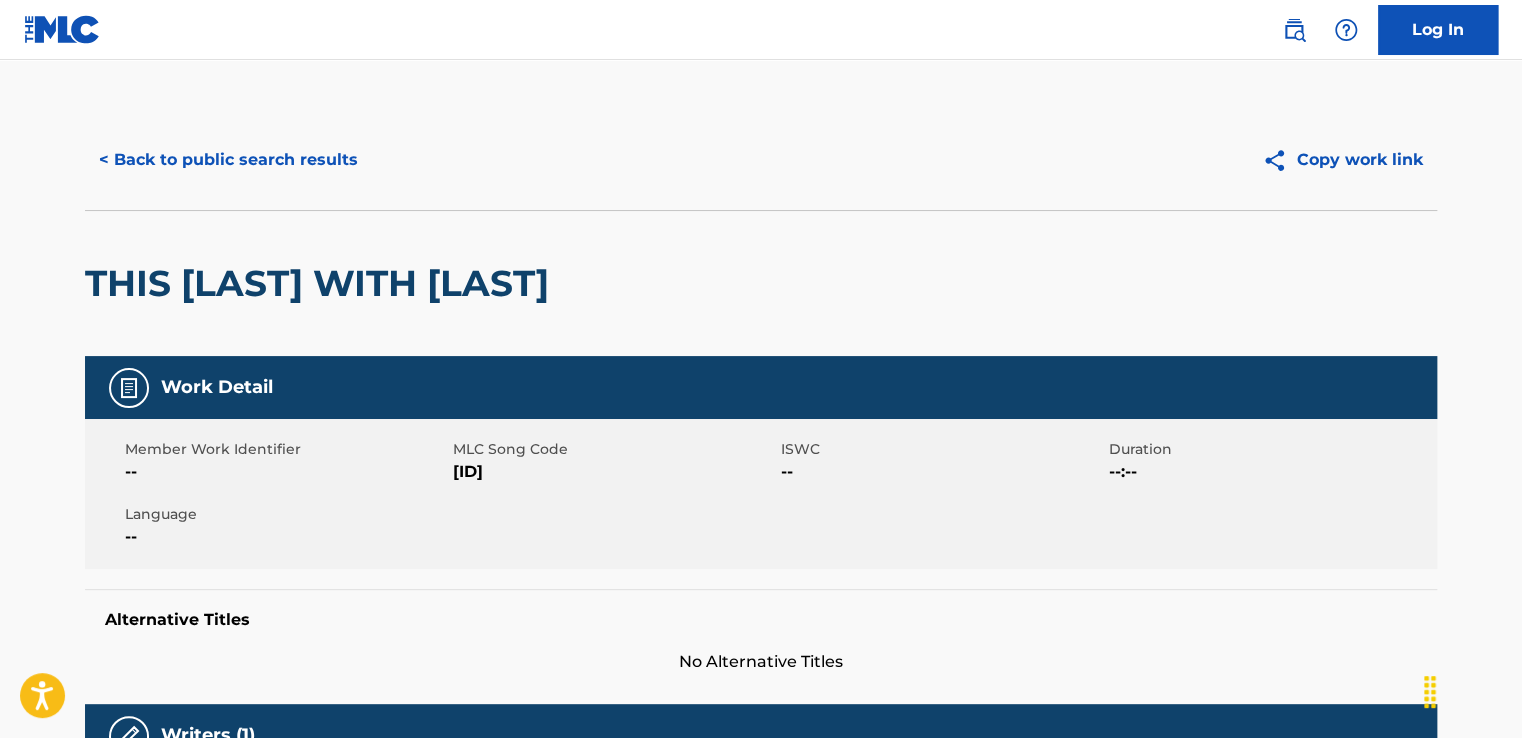 click on "Log In" at bounding box center (761, 30) 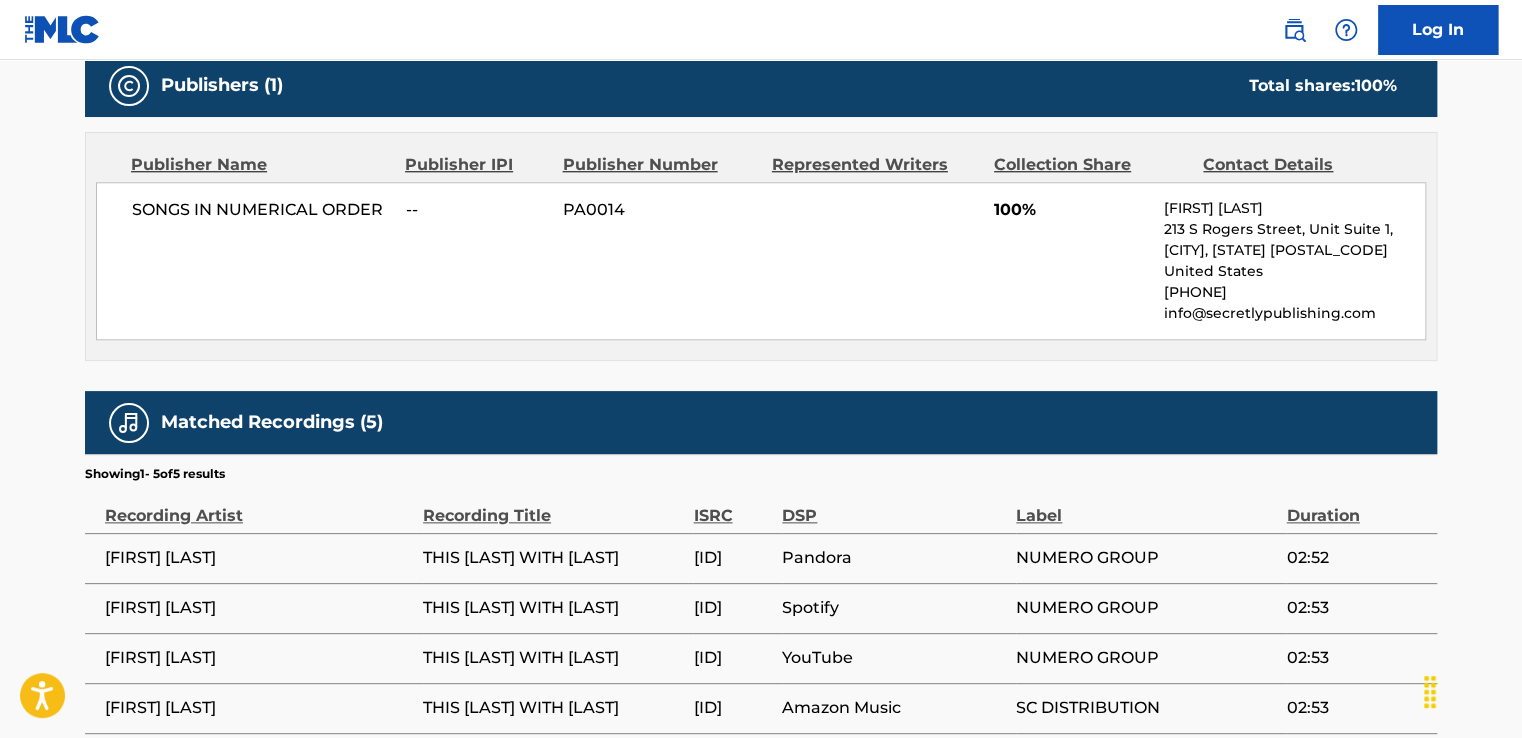 scroll, scrollTop: 881, scrollLeft: 0, axis: vertical 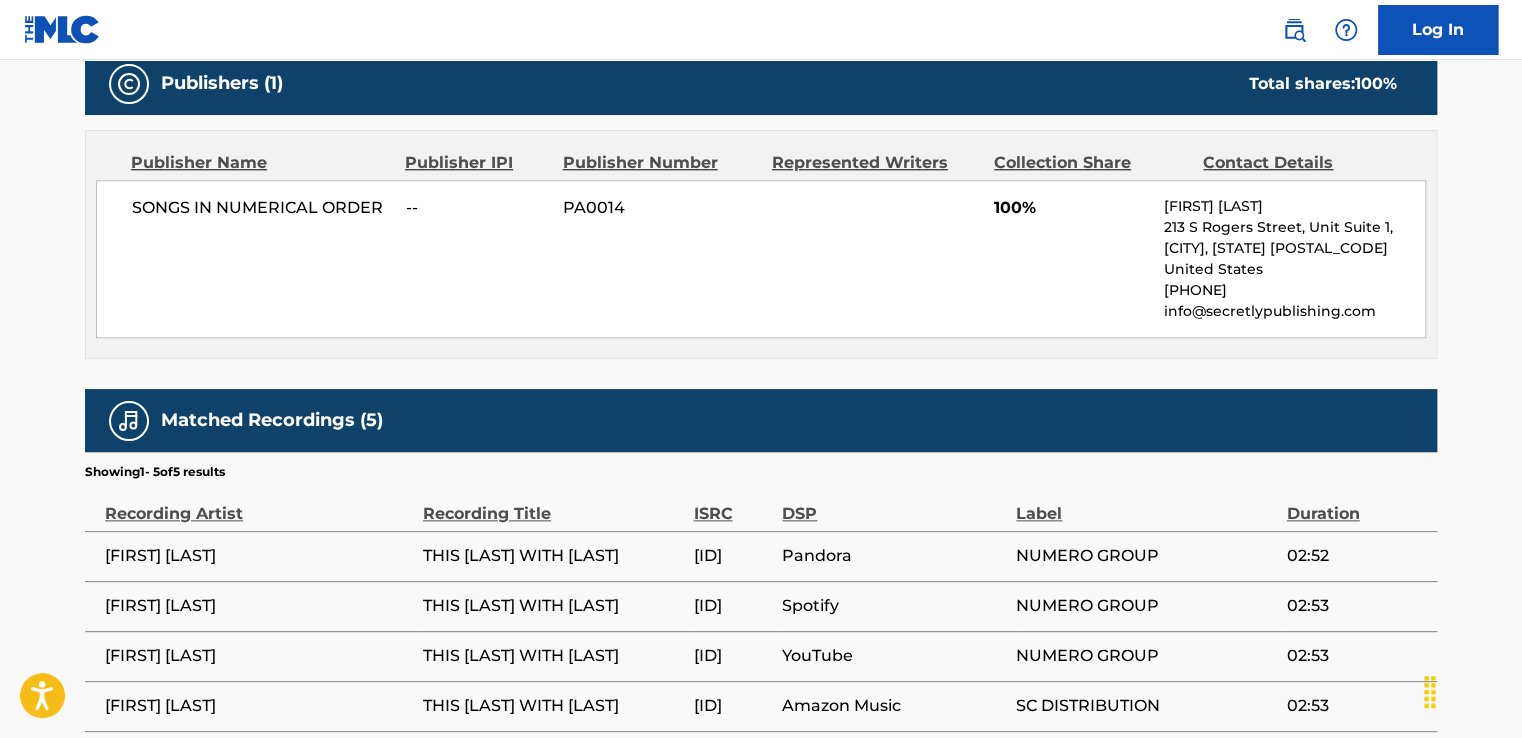 click on "USCW62345901 Pandora NUMERO GROUP 02:52 USCW62345901 Spotify NUMERO GROUP 02:53 USCW62345901 YouTube NUMERO GROUP 02:53 USCW62345901 Amazon Music SC DISTRIBUTION 02:53 02:53" at bounding box center [761, 128] 